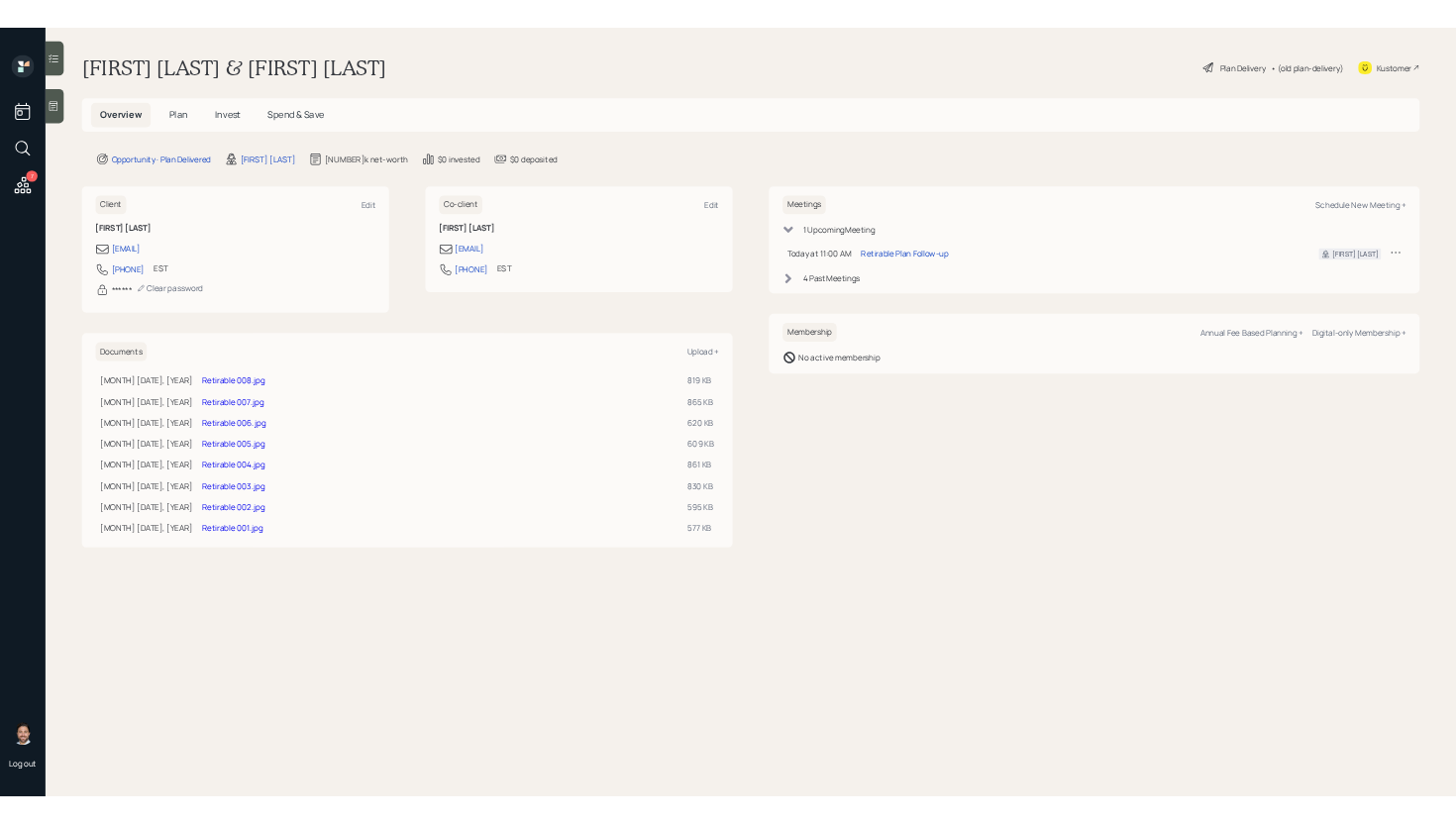 scroll, scrollTop: 0, scrollLeft: 0, axis: both 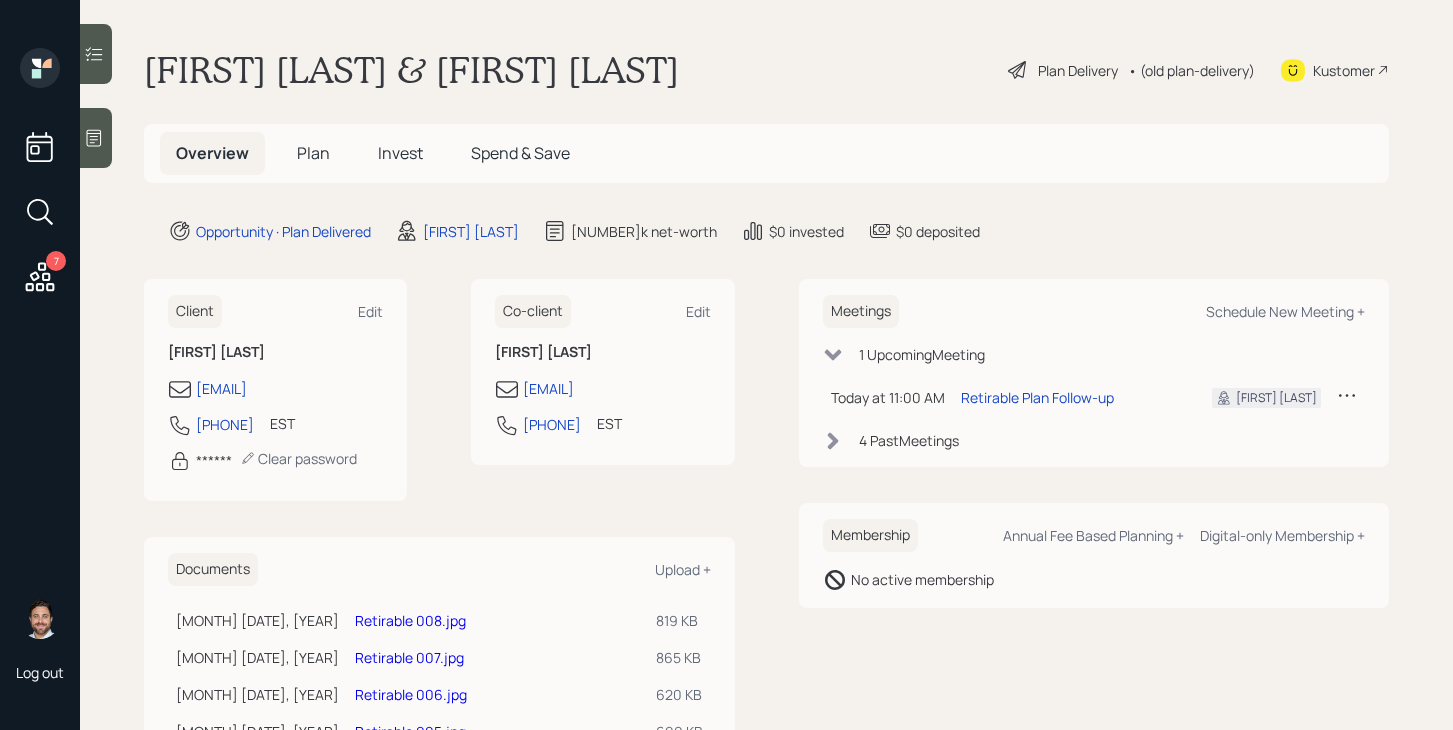 click on "Plan" at bounding box center [313, 153] 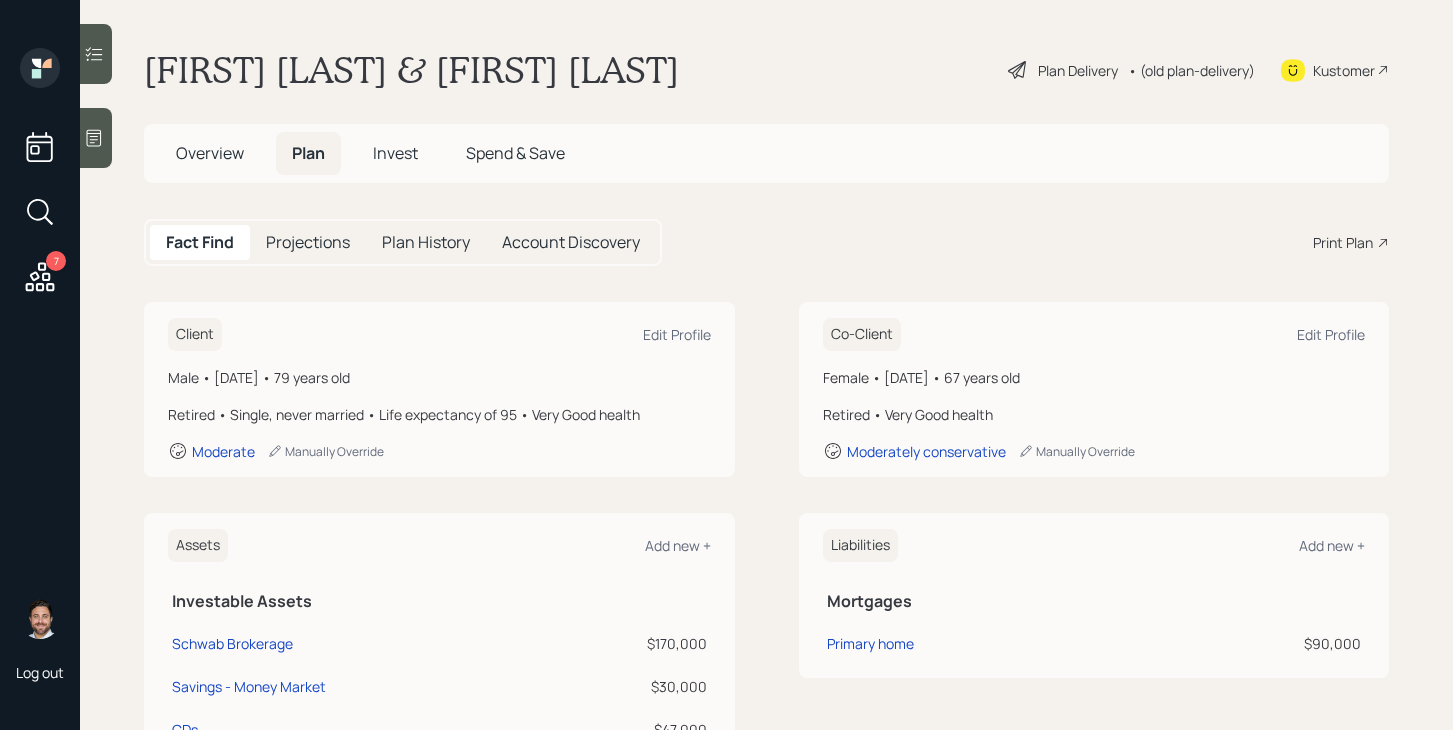click on "Invest" at bounding box center (395, 153) 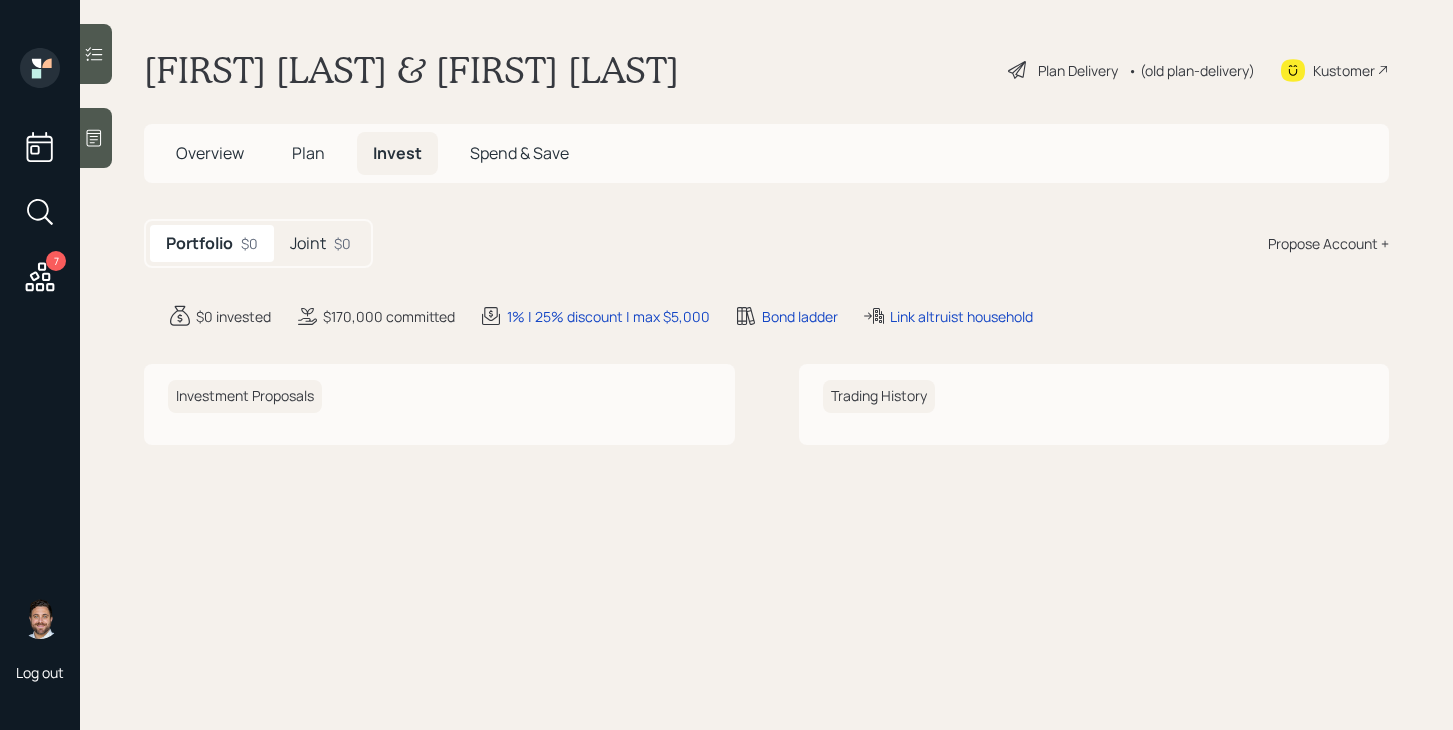 click on "Overview" at bounding box center (210, 153) 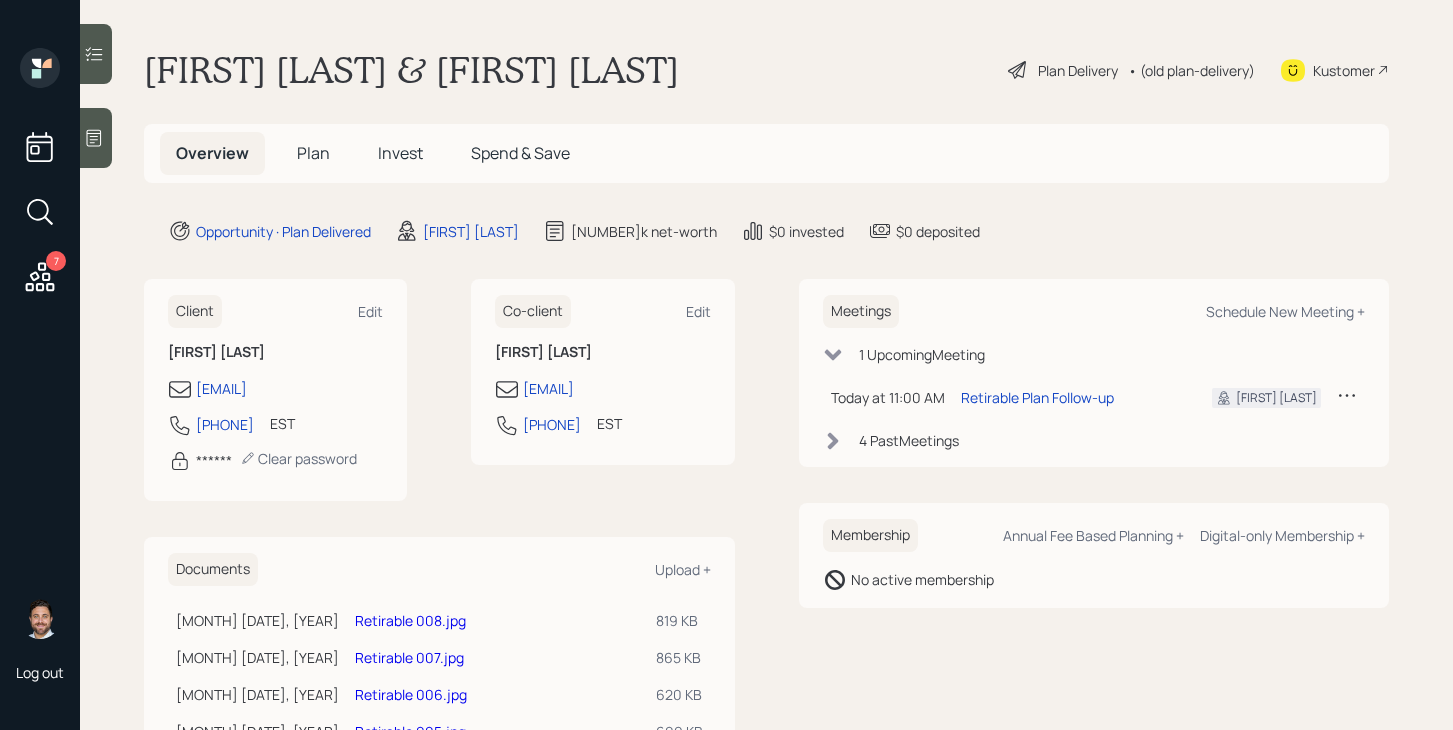 click on "Plan Delivery" at bounding box center [1078, 70] 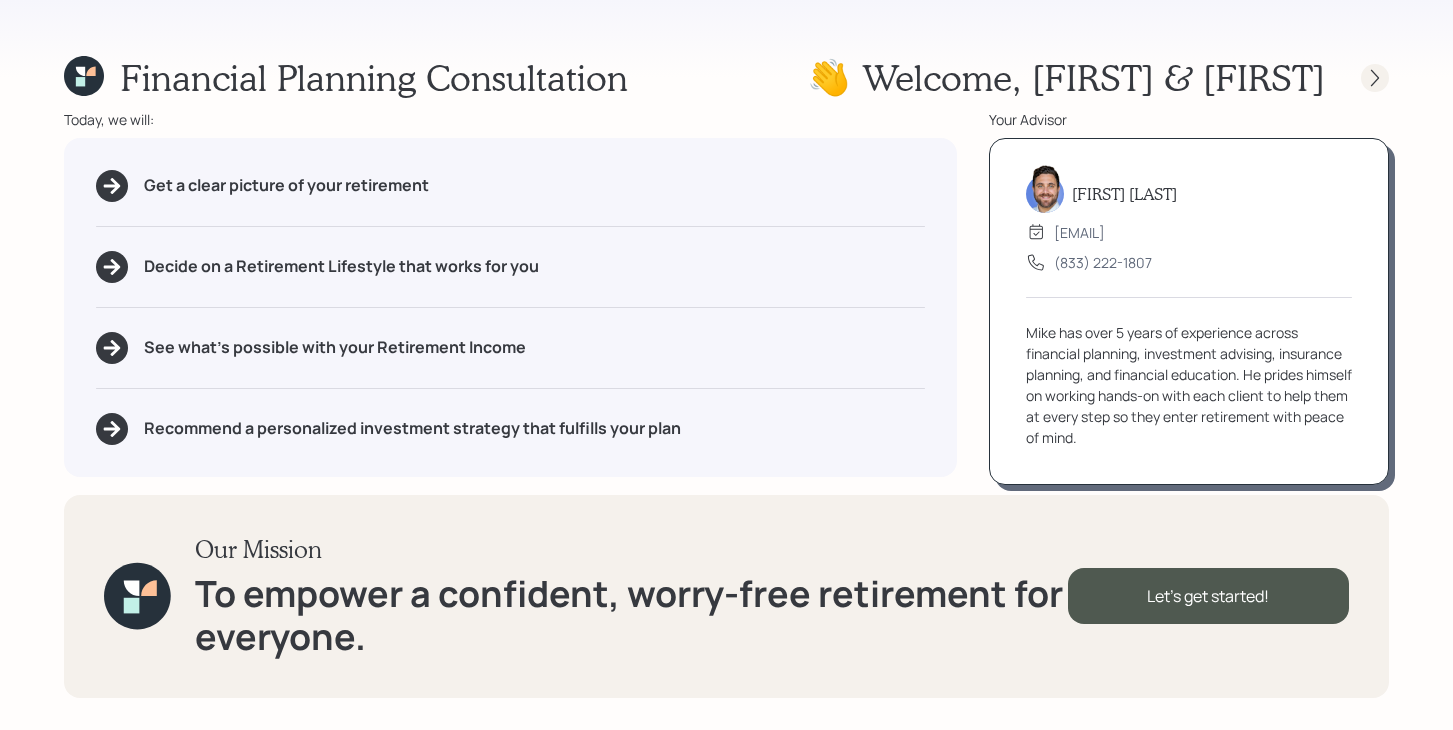 click 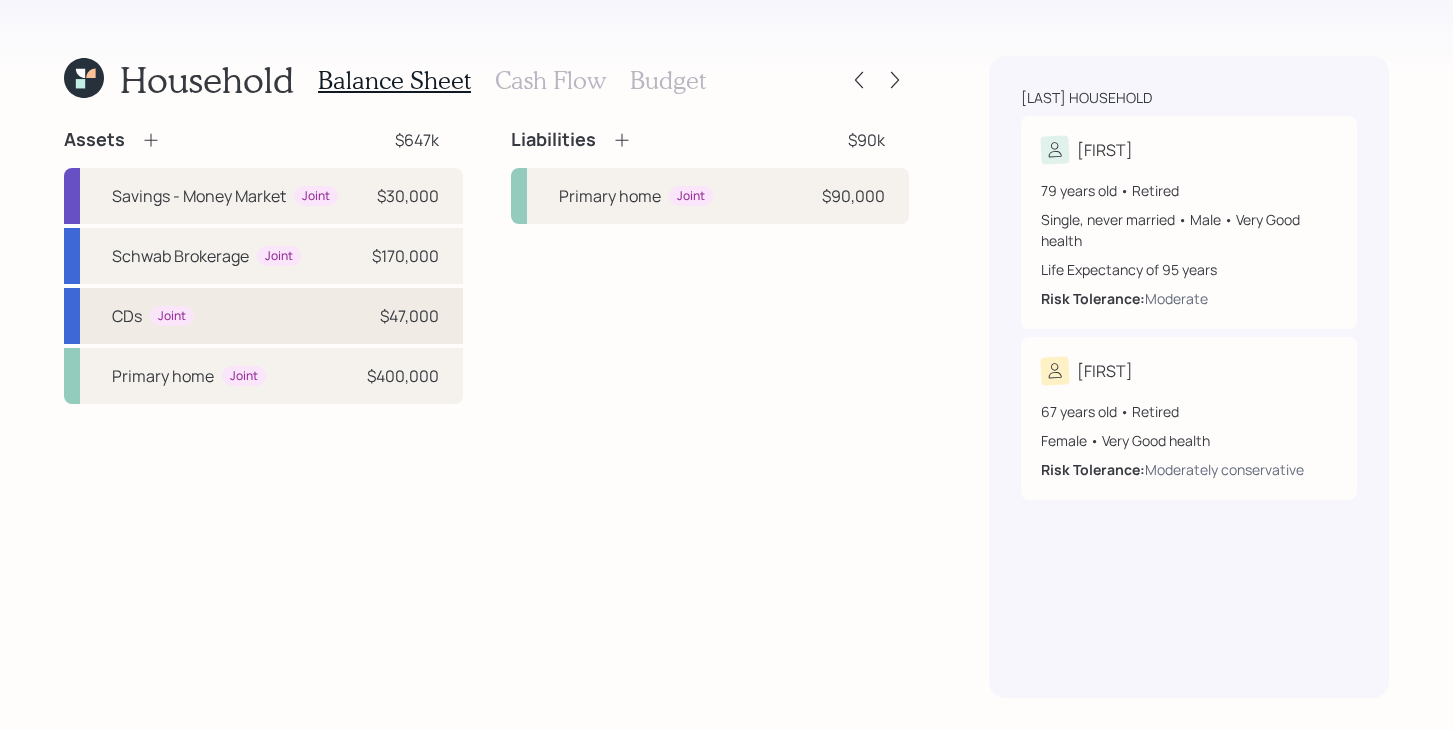 click on "CDs Joint $47,000" at bounding box center [263, 316] 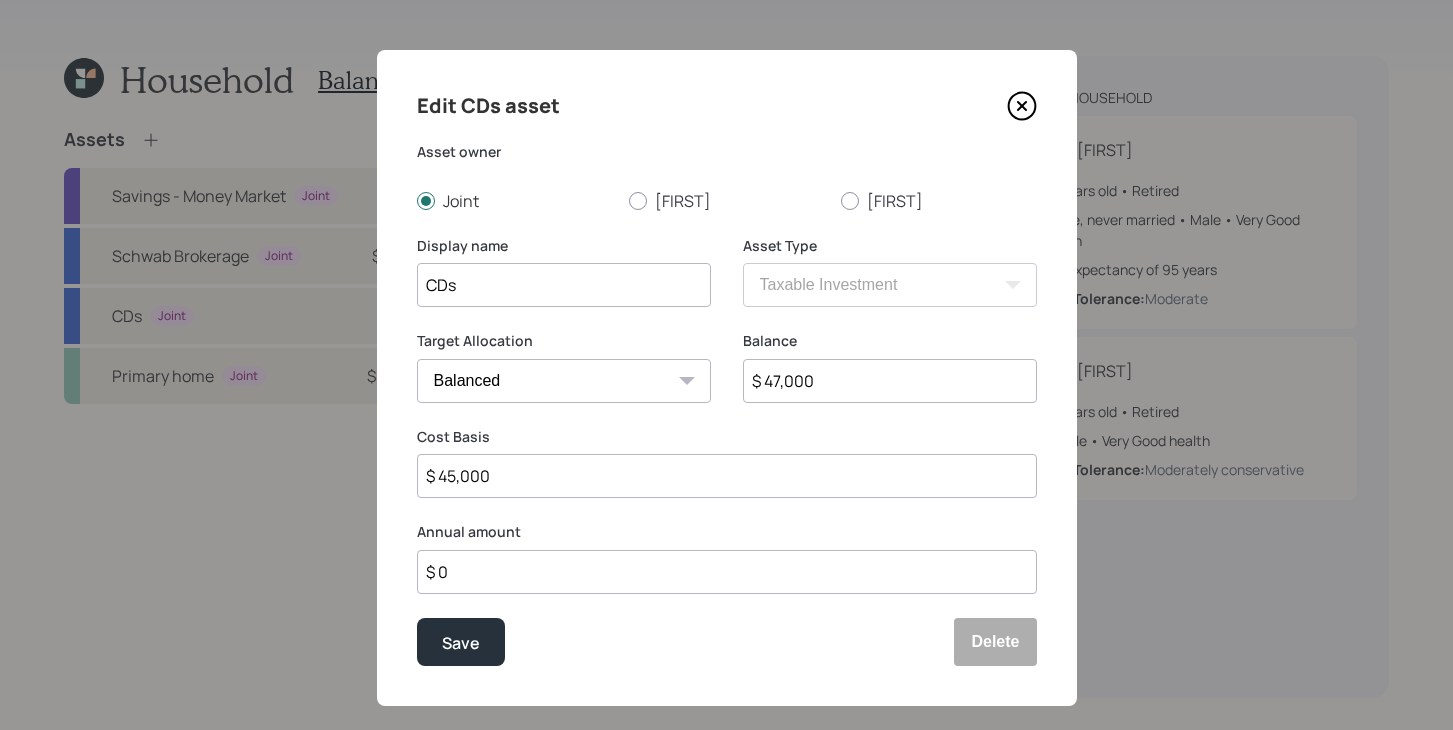 click on "CDs" at bounding box center (564, 285) 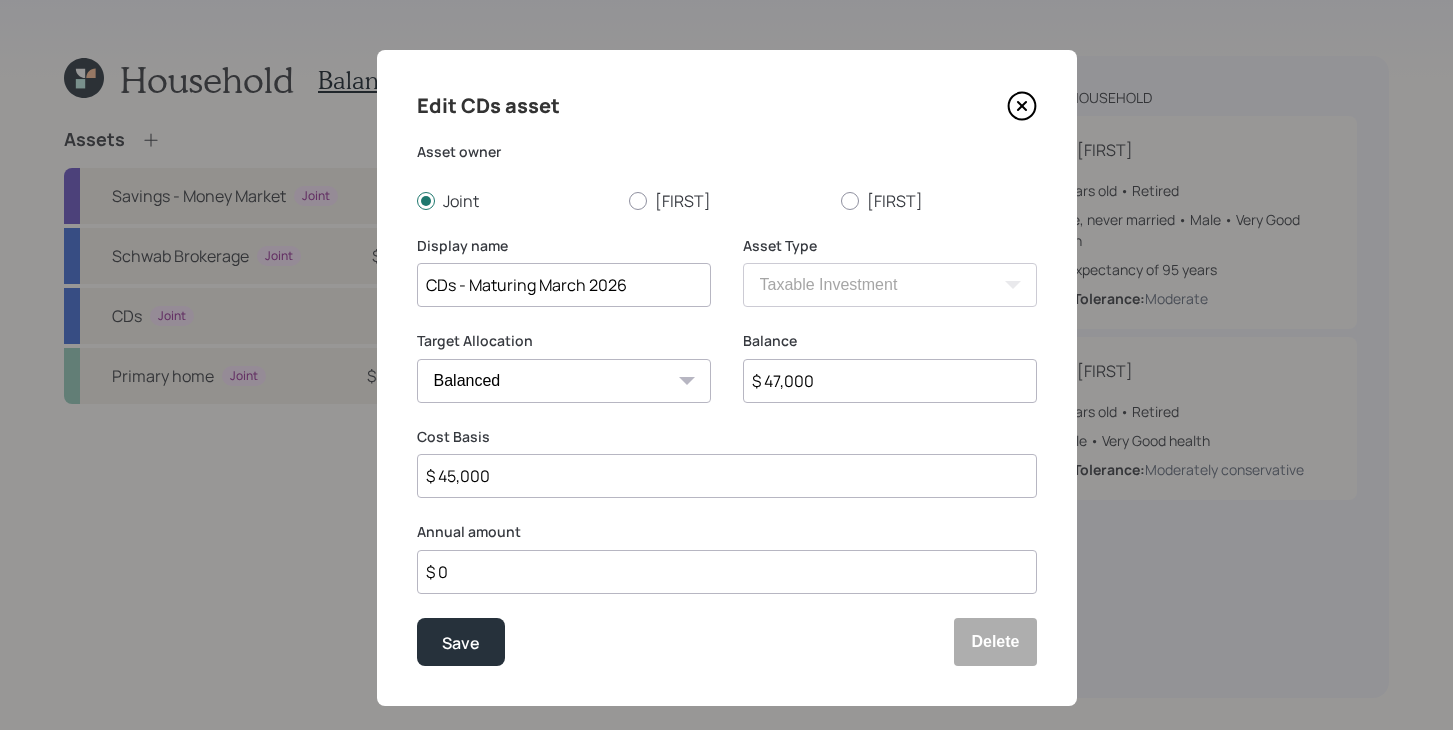 click on "CDs - Maturing March 2026" at bounding box center (564, 285) 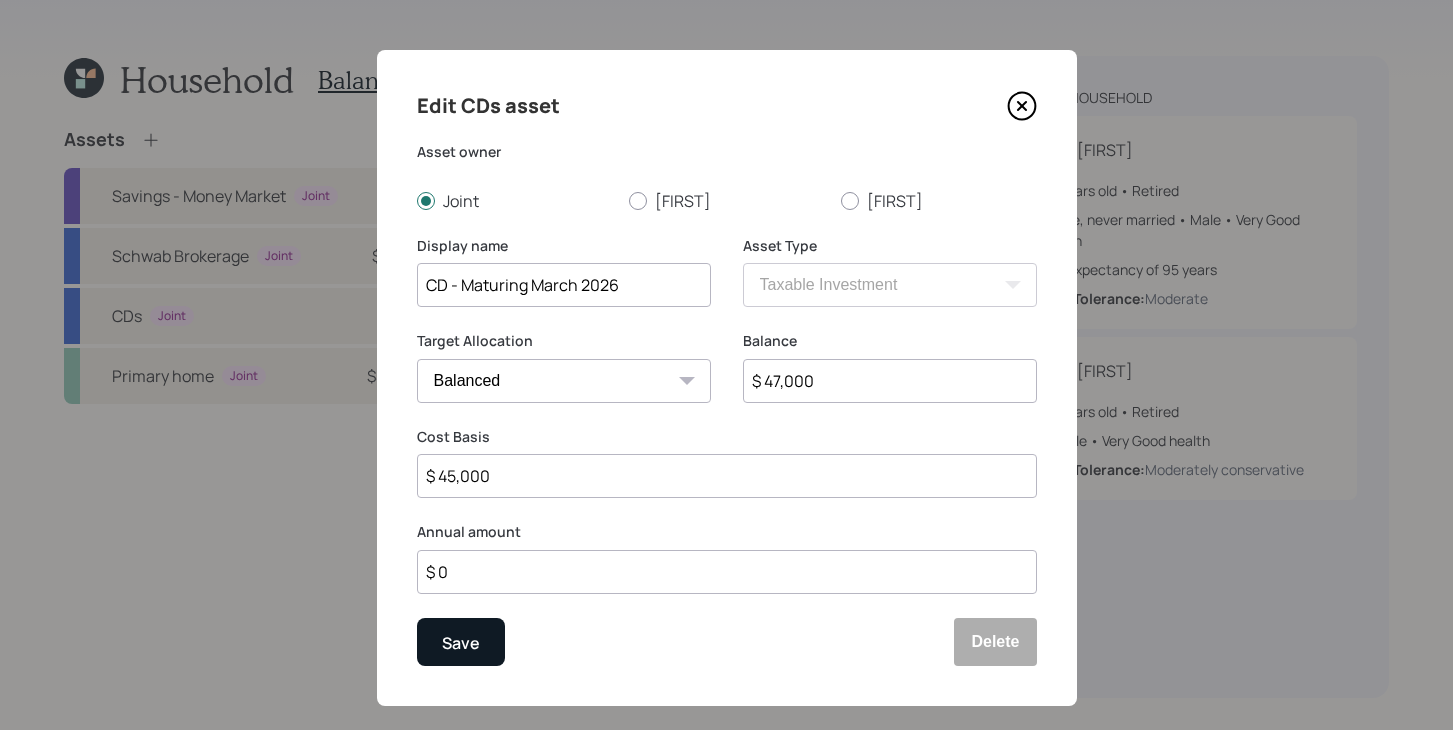 type on "CD - Maturing March 2026" 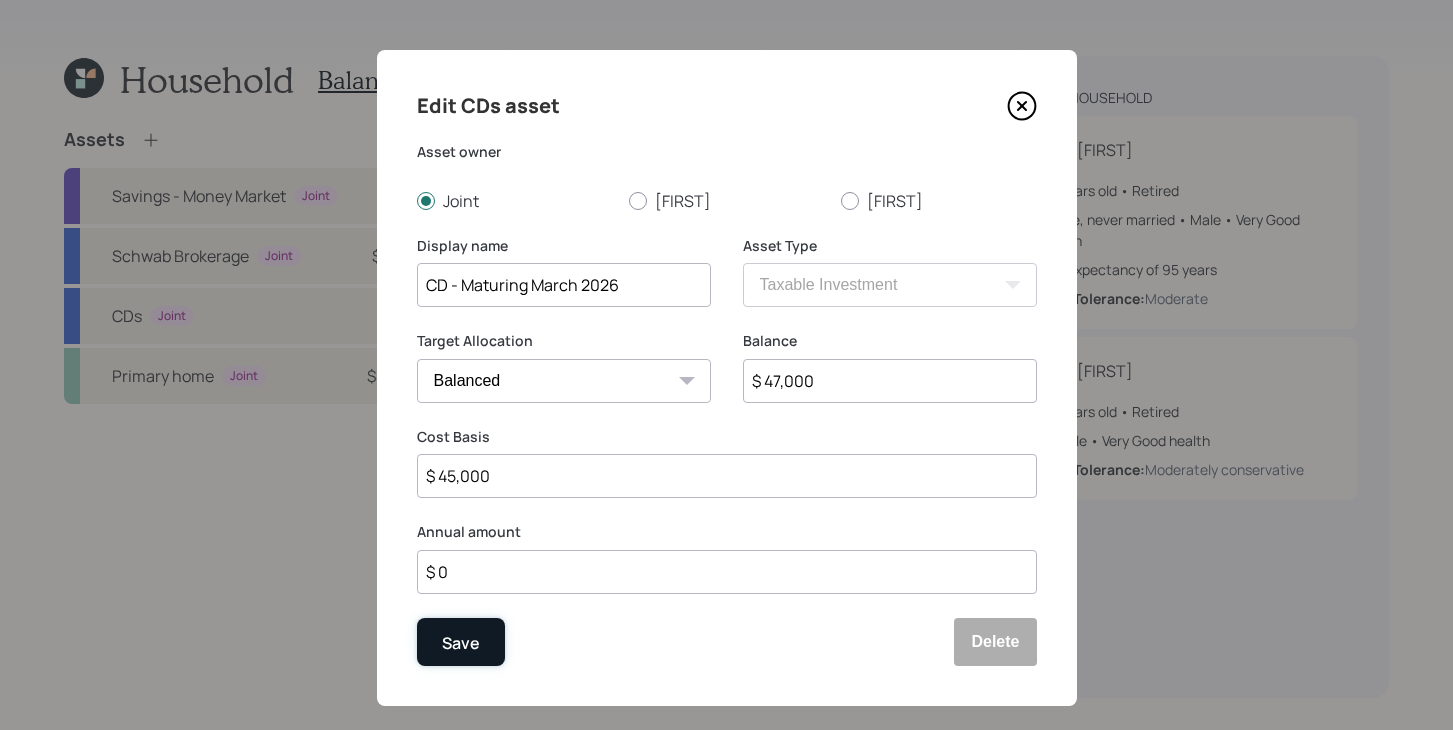click on "Save" at bounding box center (461, 642) 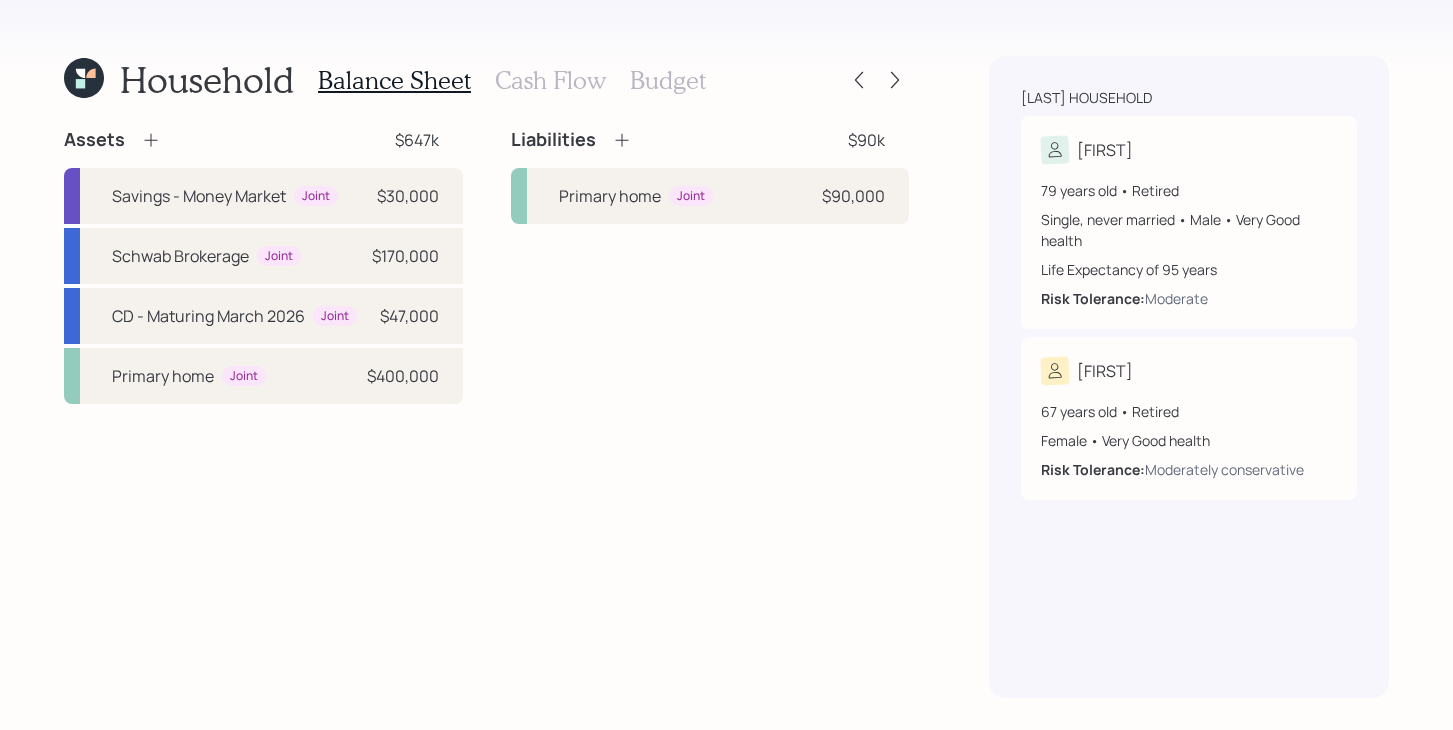 click on "Balance Sheet Cash Flow Budget" at bounding box center [512, 80] 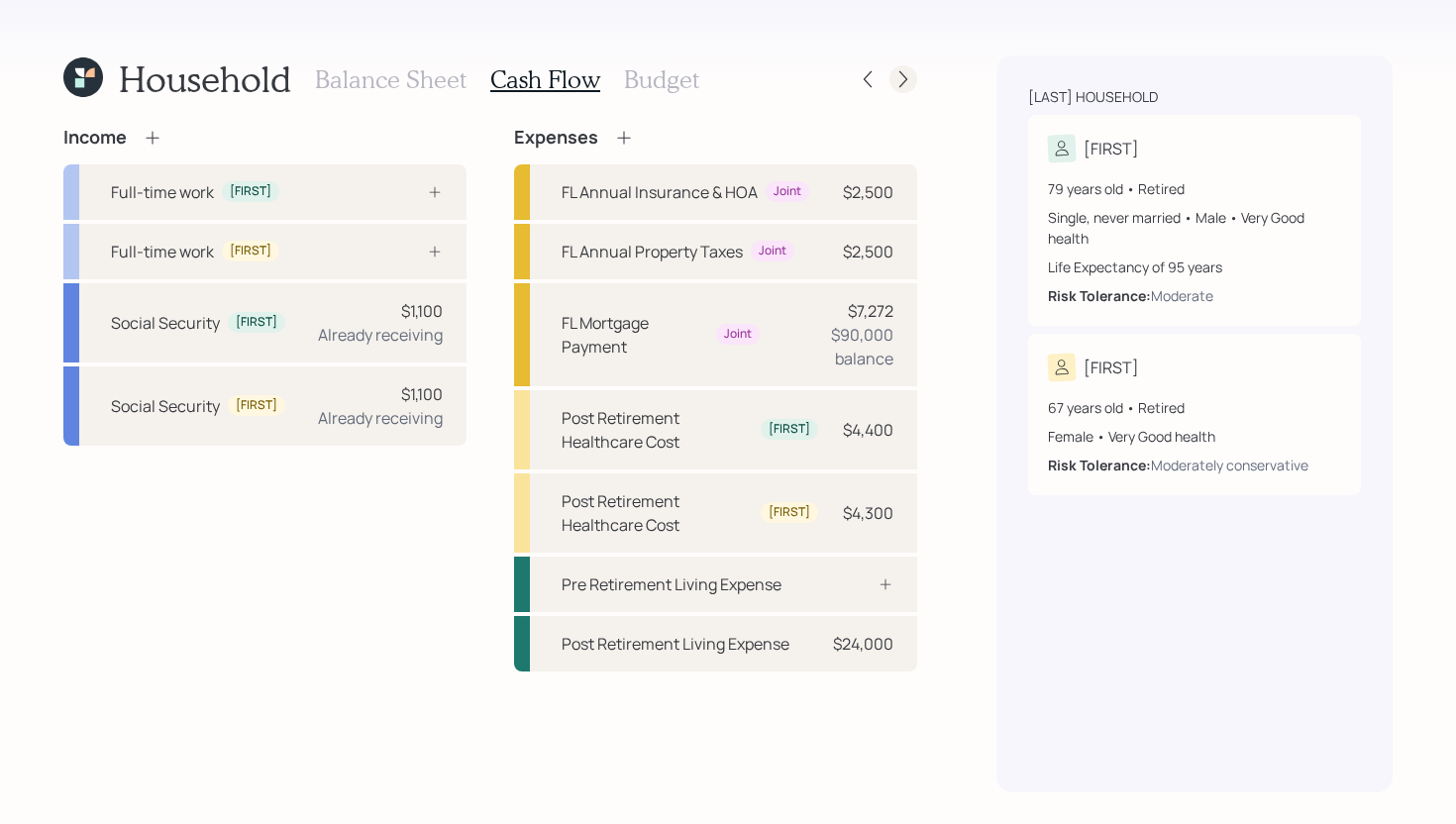 click 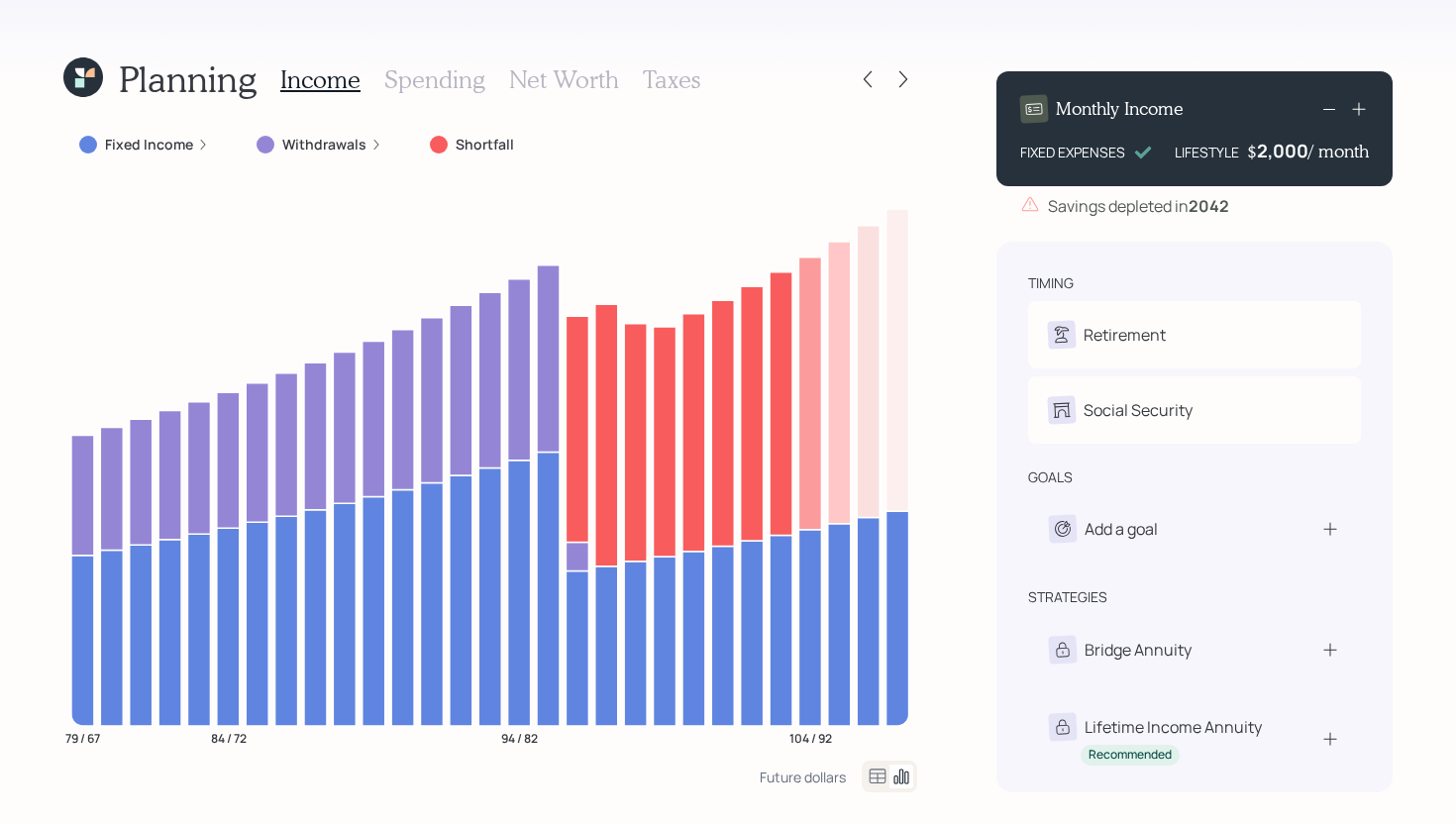 click 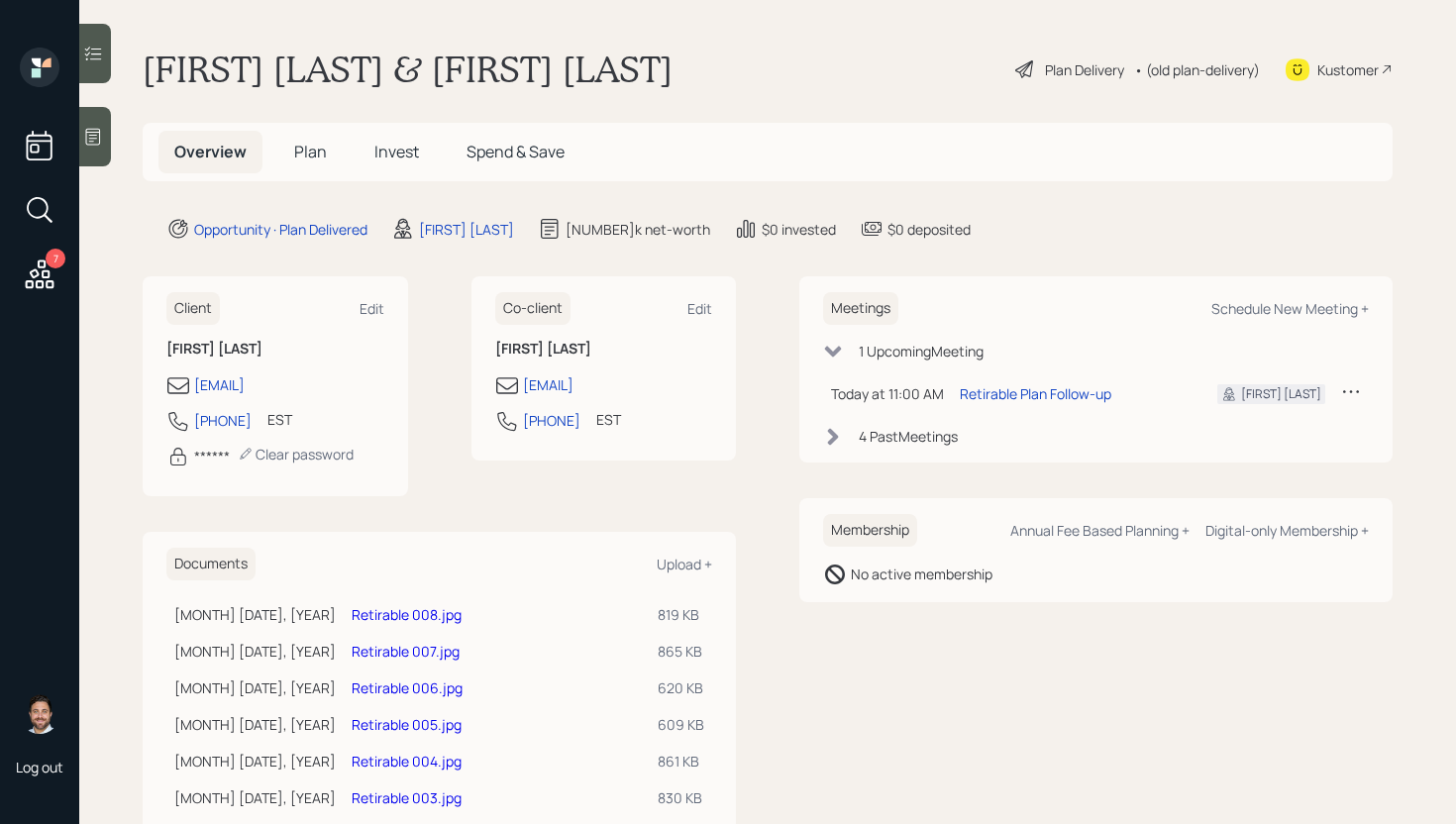 click on "Plan Delivery" at bounding box center (1085, 69) 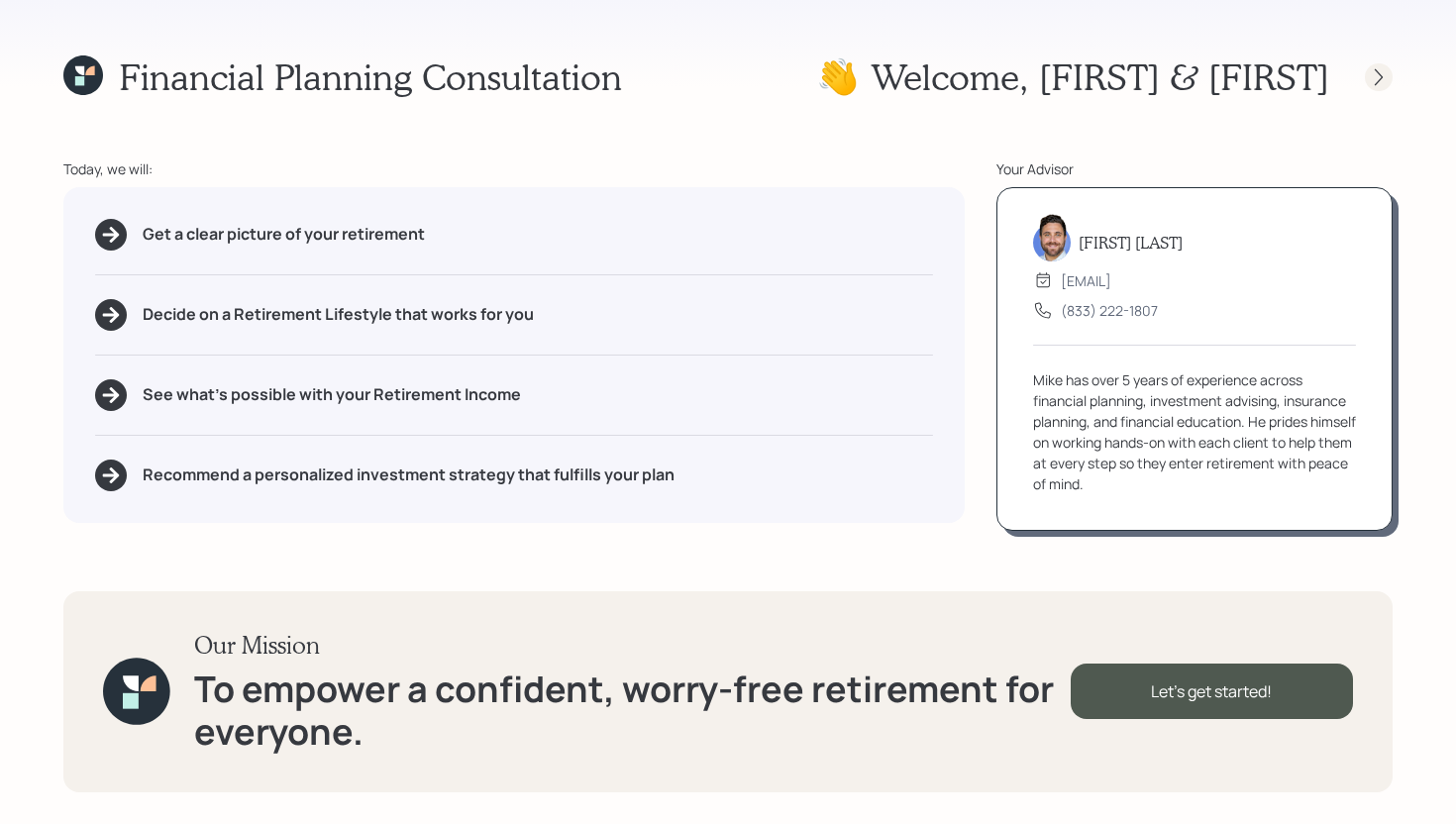 click 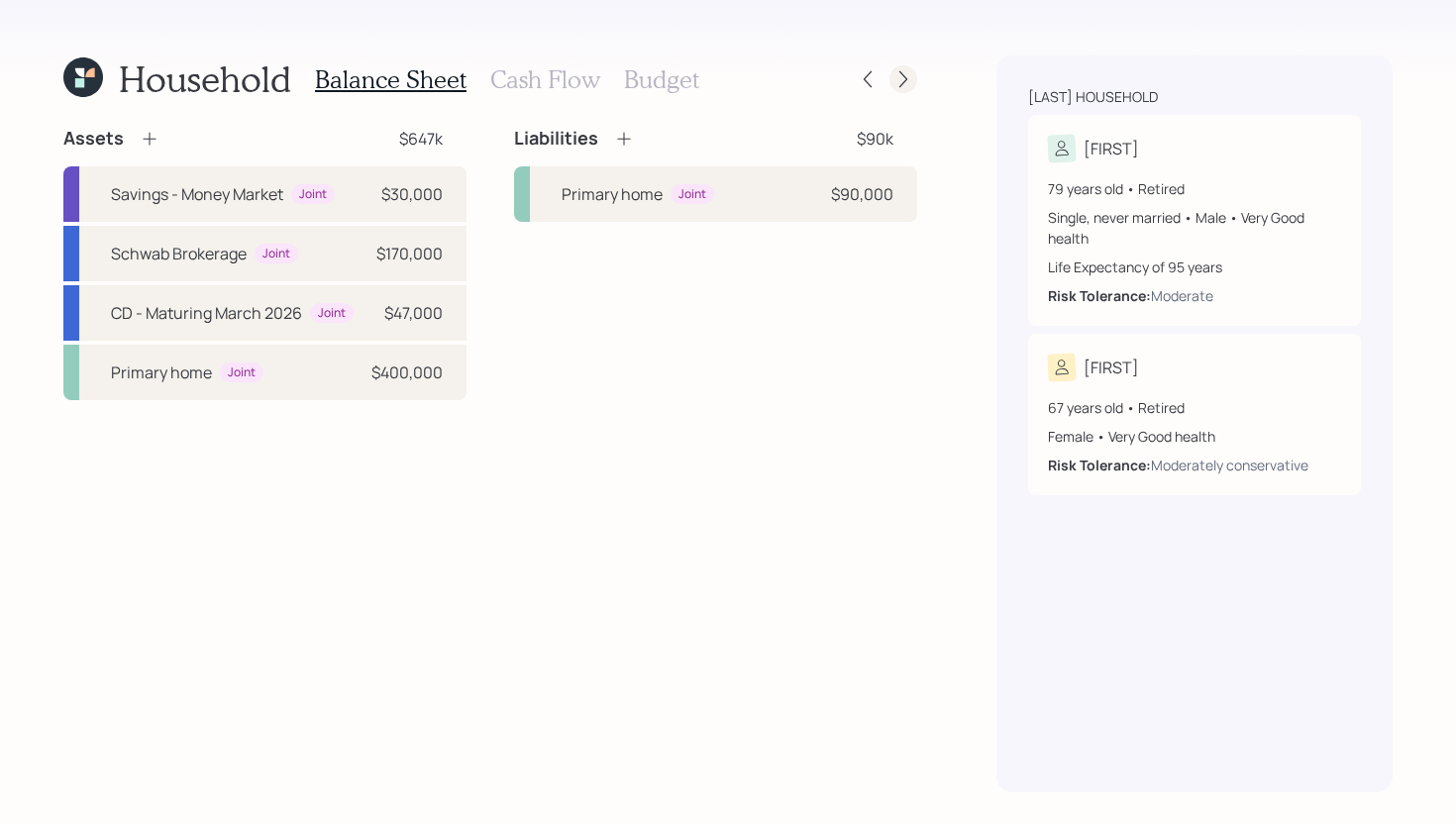 click 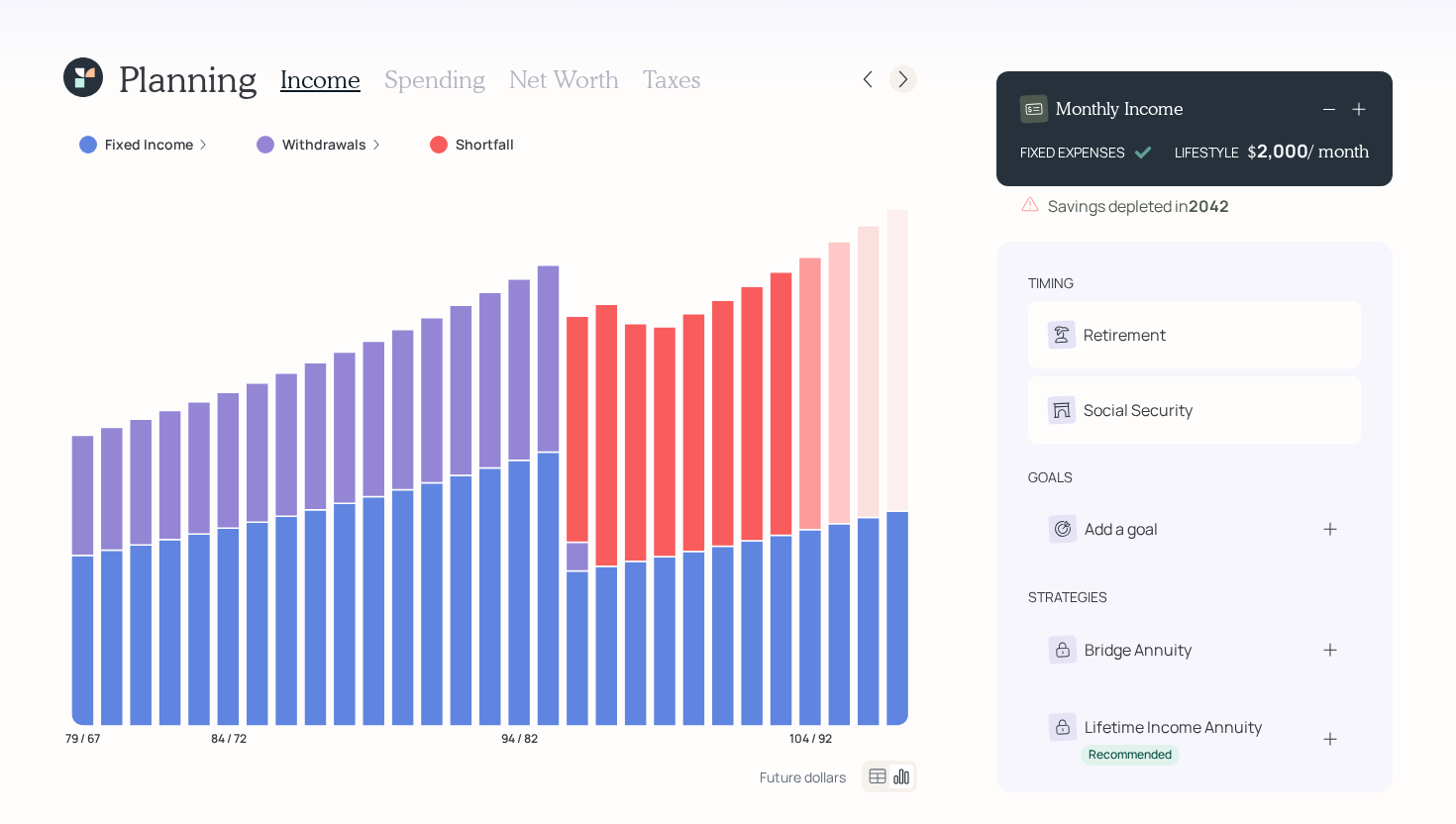 click 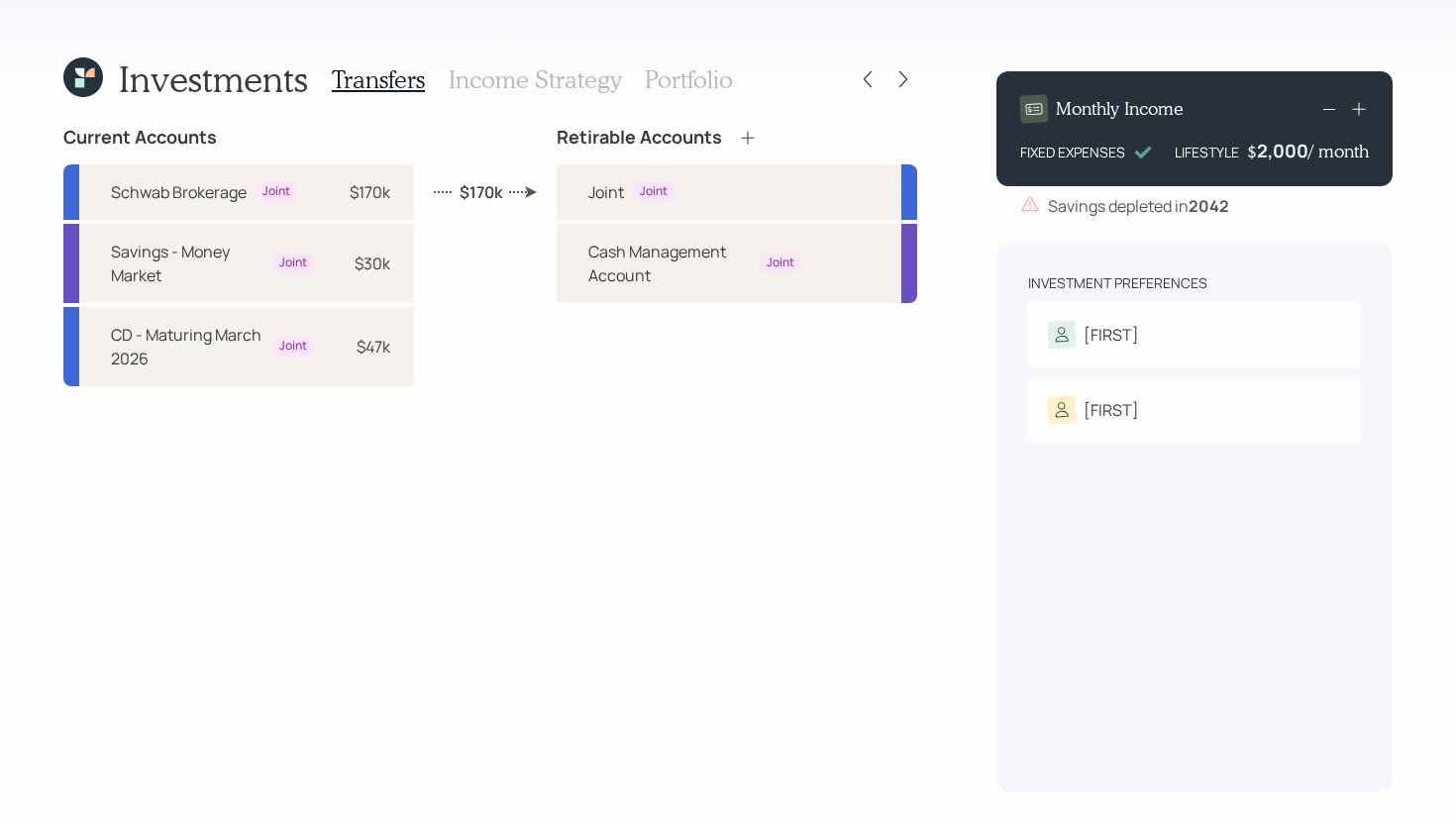 click on "$170k" at bounding box center (480, 191) 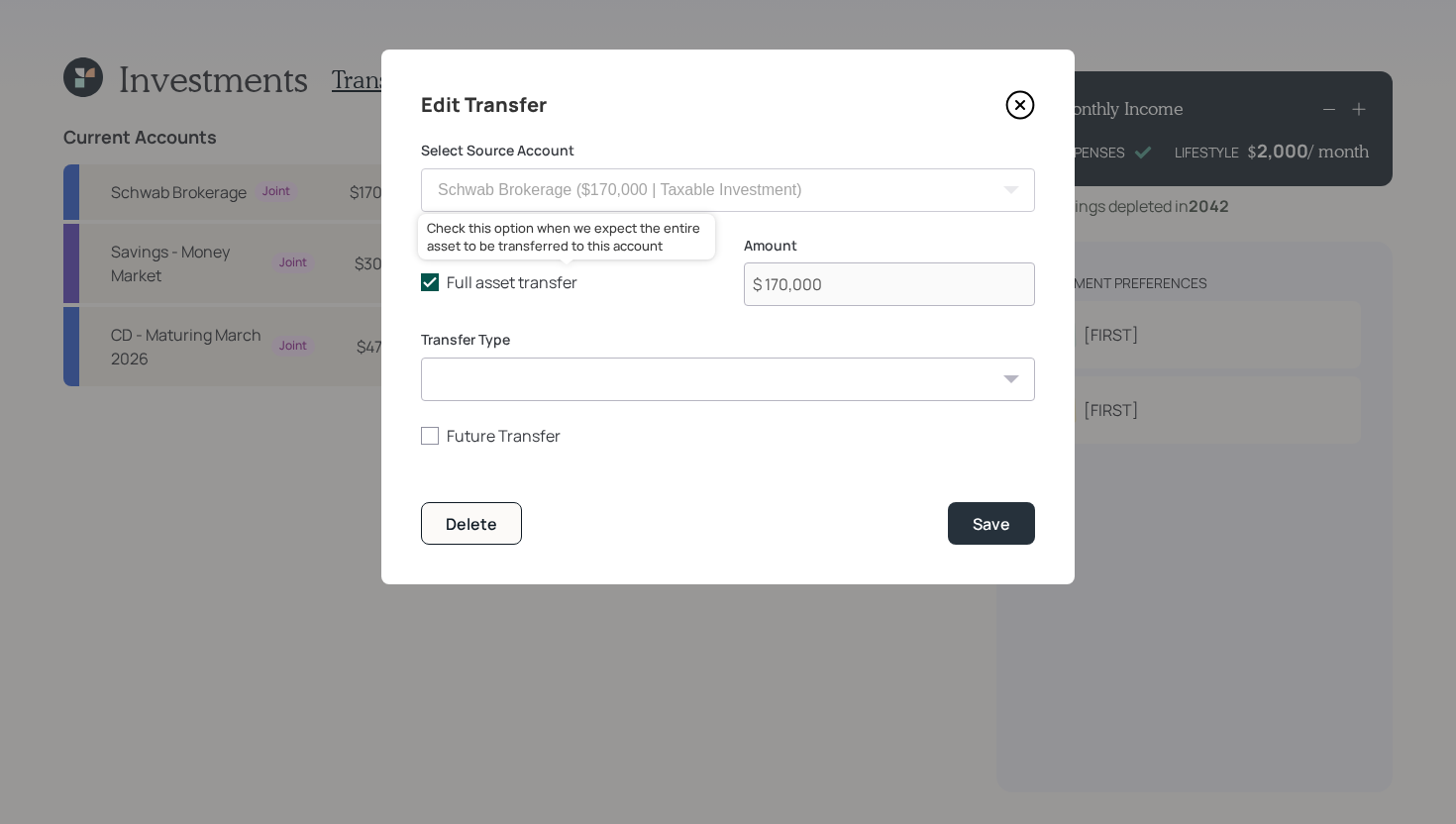 click 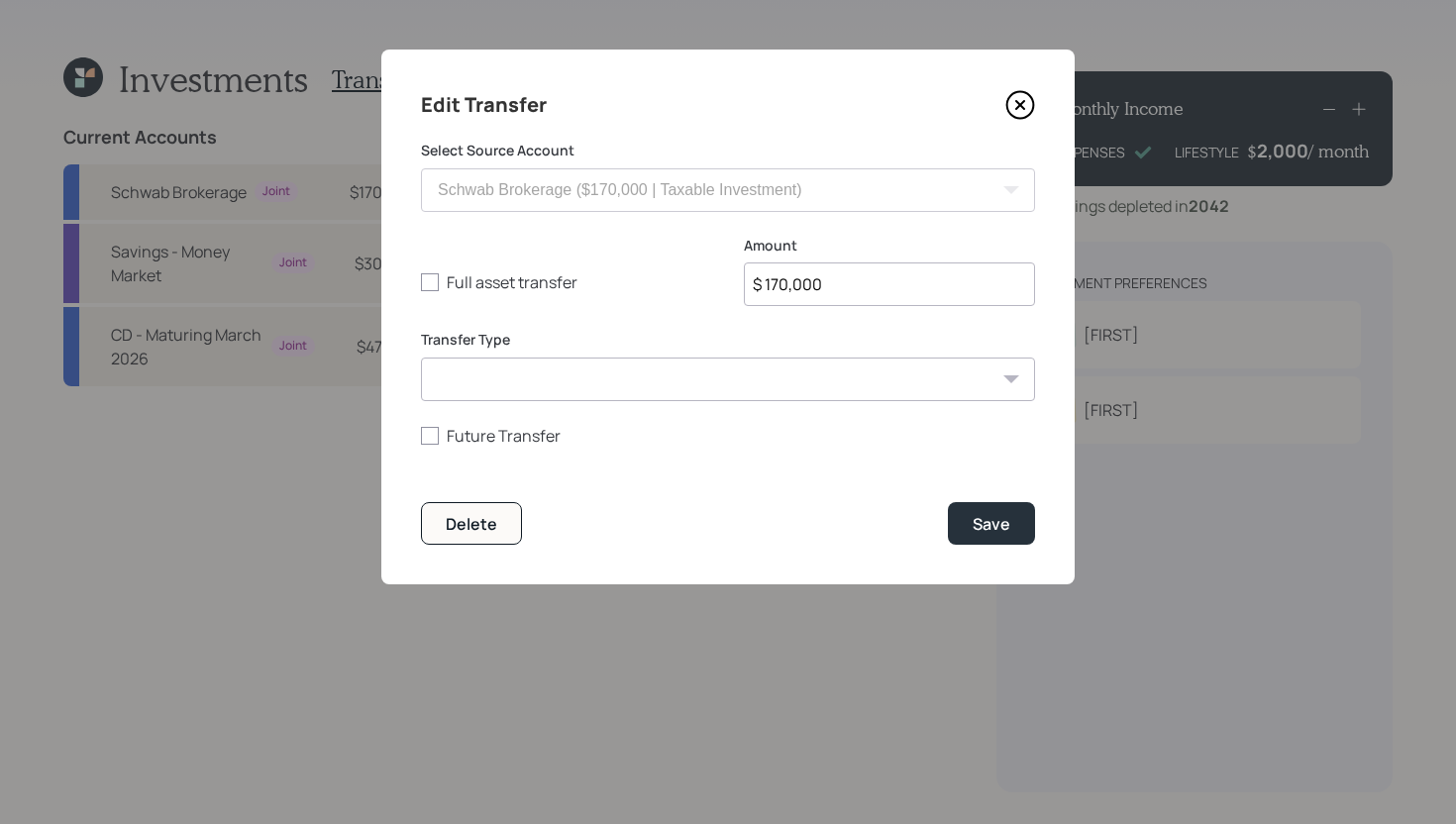 click on "$ 170,000" at bounding box center (889, 284) 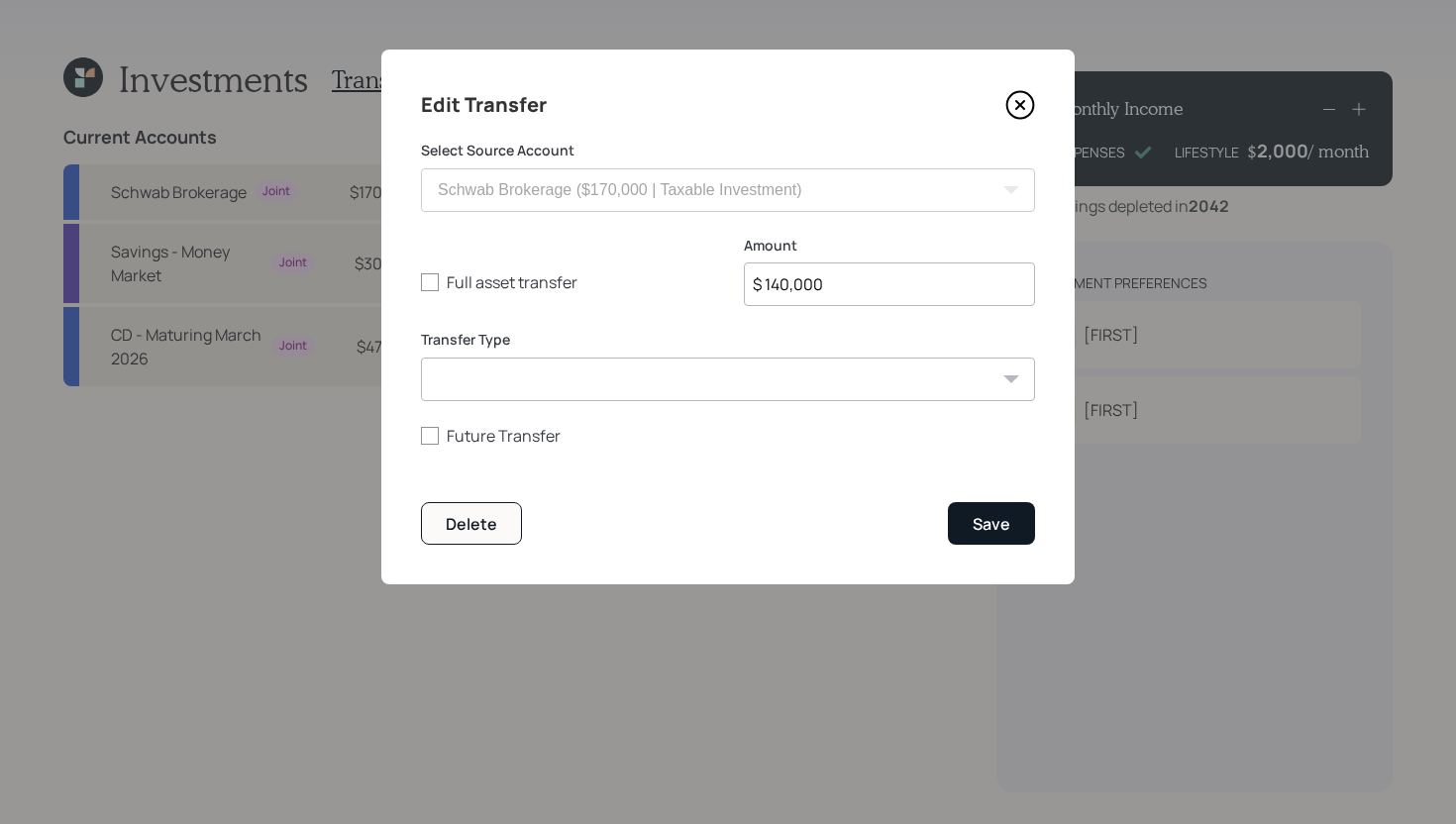 type on "$ 140,000" 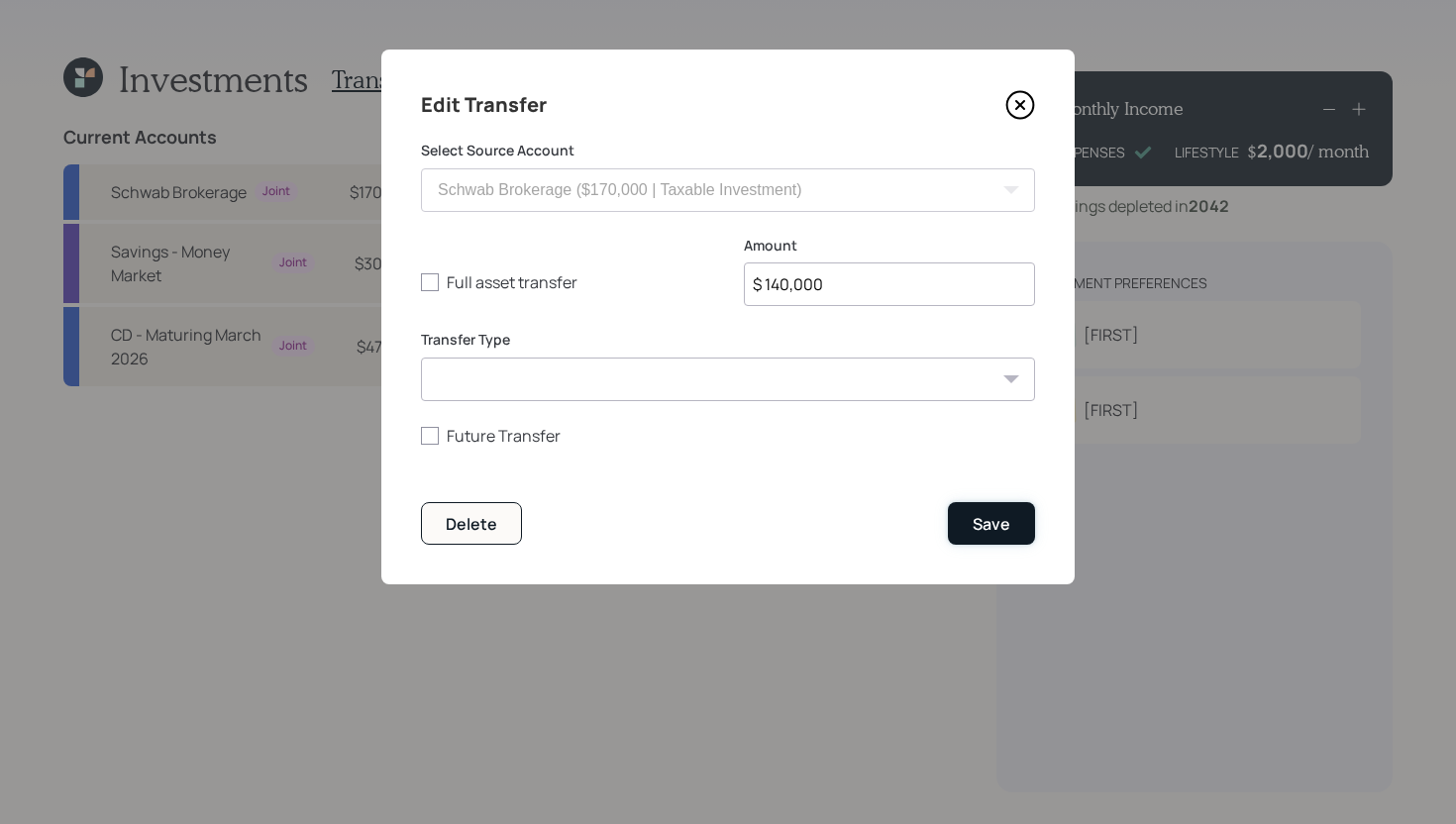 click on "Save" at bounding box center (991, 523) 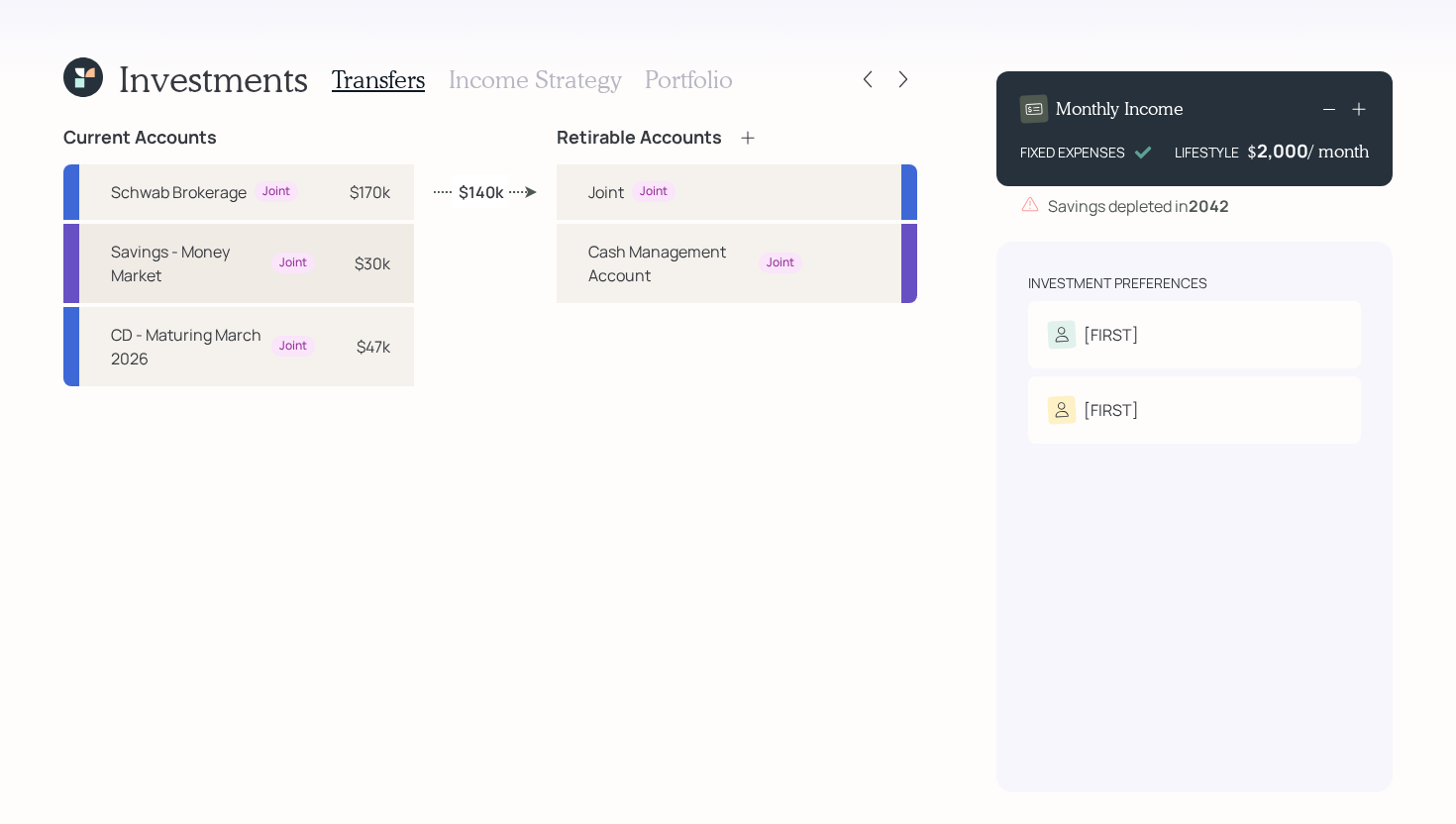 click on "Savings - Money Market Joint $30k" at bounding box center [239, 263] 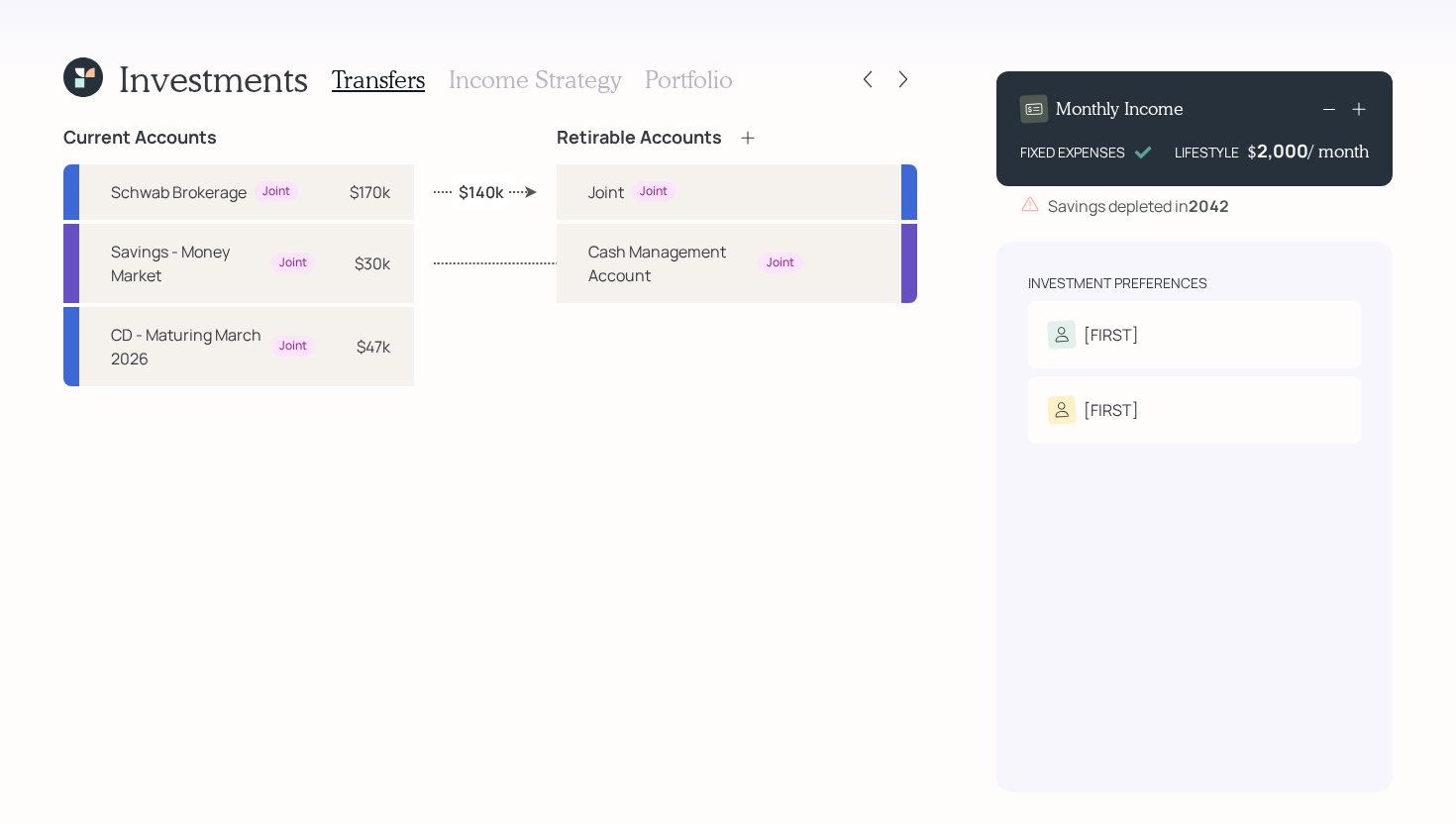 click on "Cash Management Account" at bounding box center (670, 263) 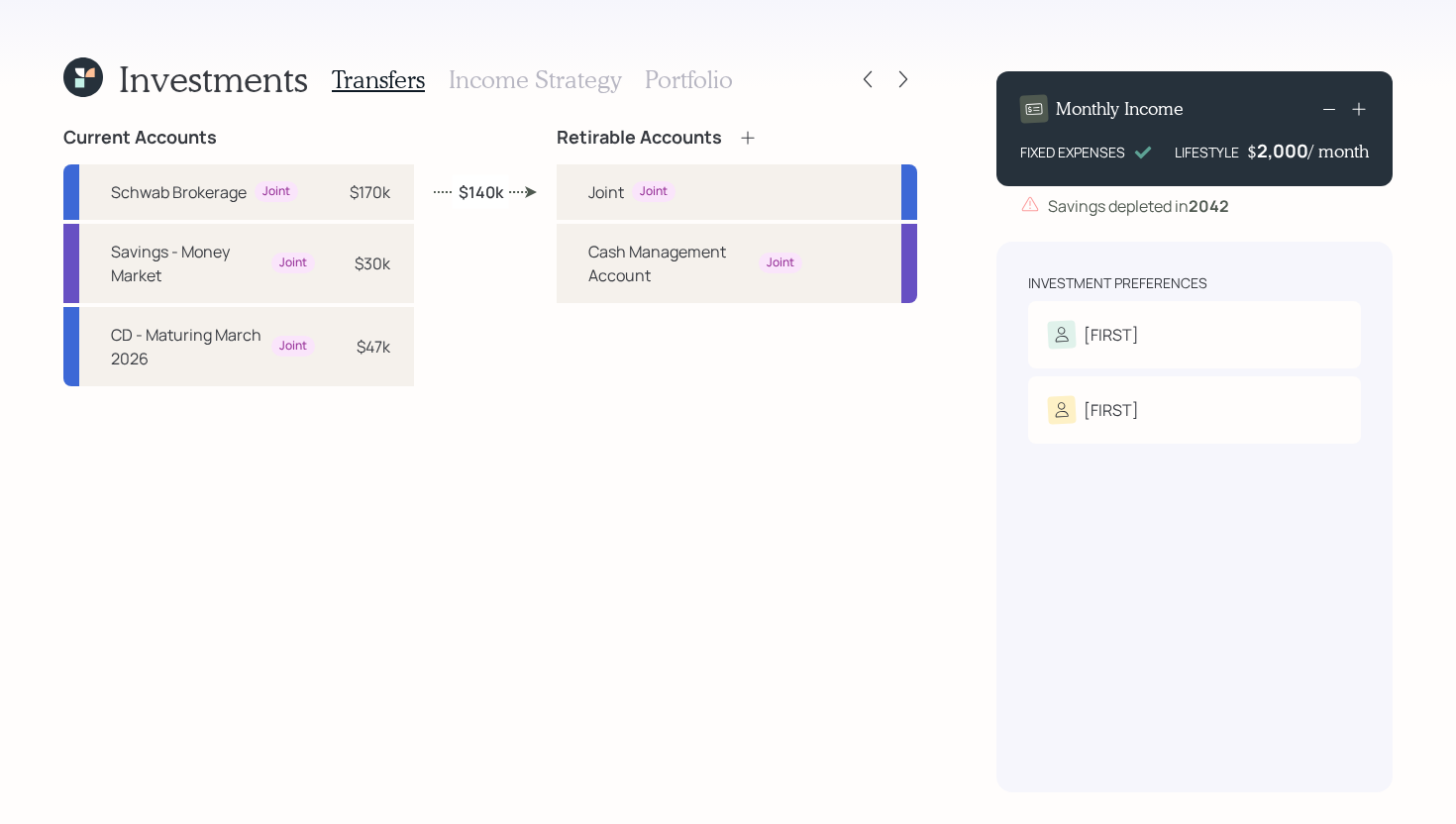 click on "Current Accounts Schwab Brokerage Joint $170k Savings - Money Market Joint $30k CD - Maturing March 2026 Joint $47k Retirable Accounts Joint Joint Cash Management Account Joint $140k" at bounding box center (490, 460) 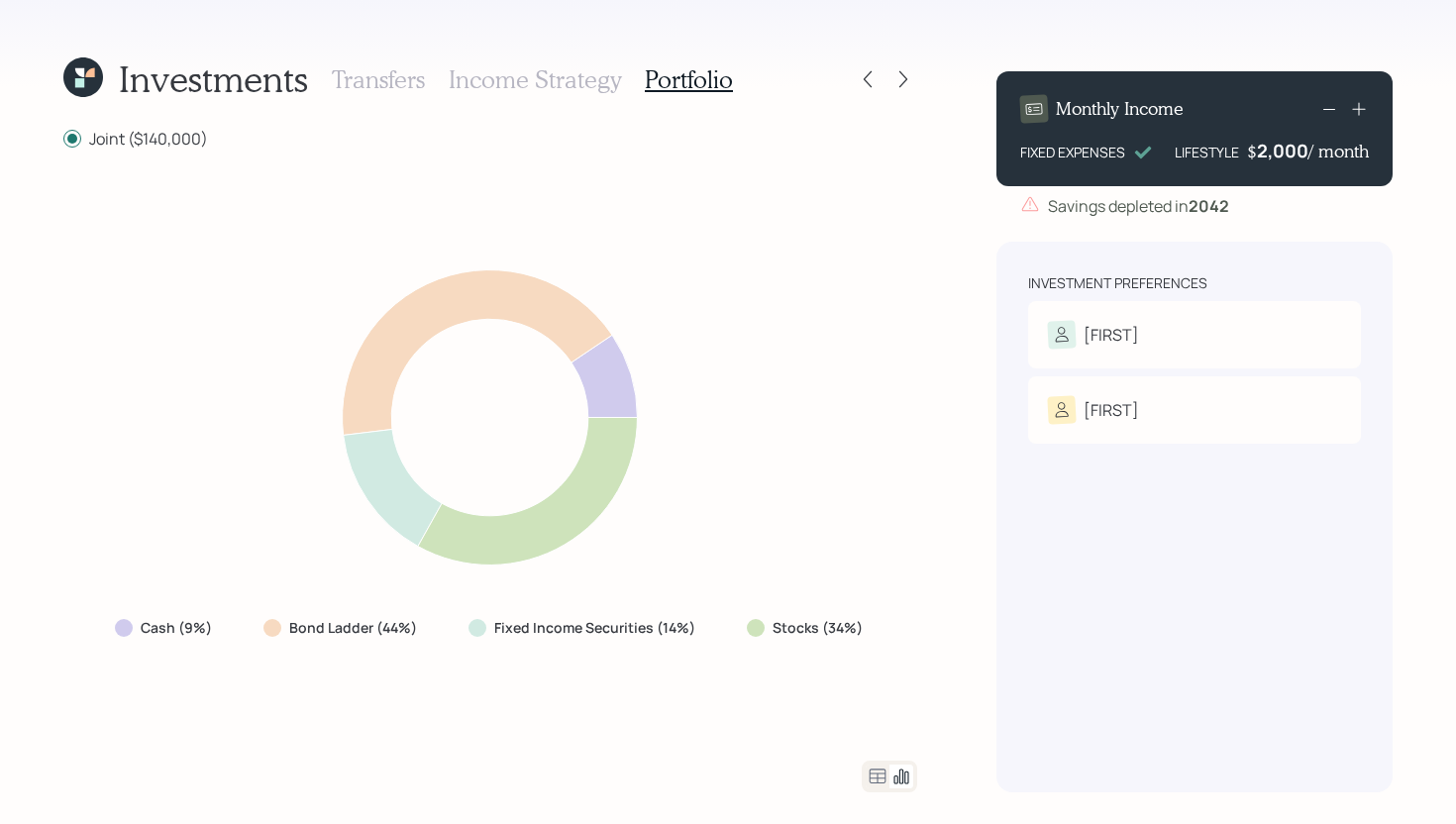 click 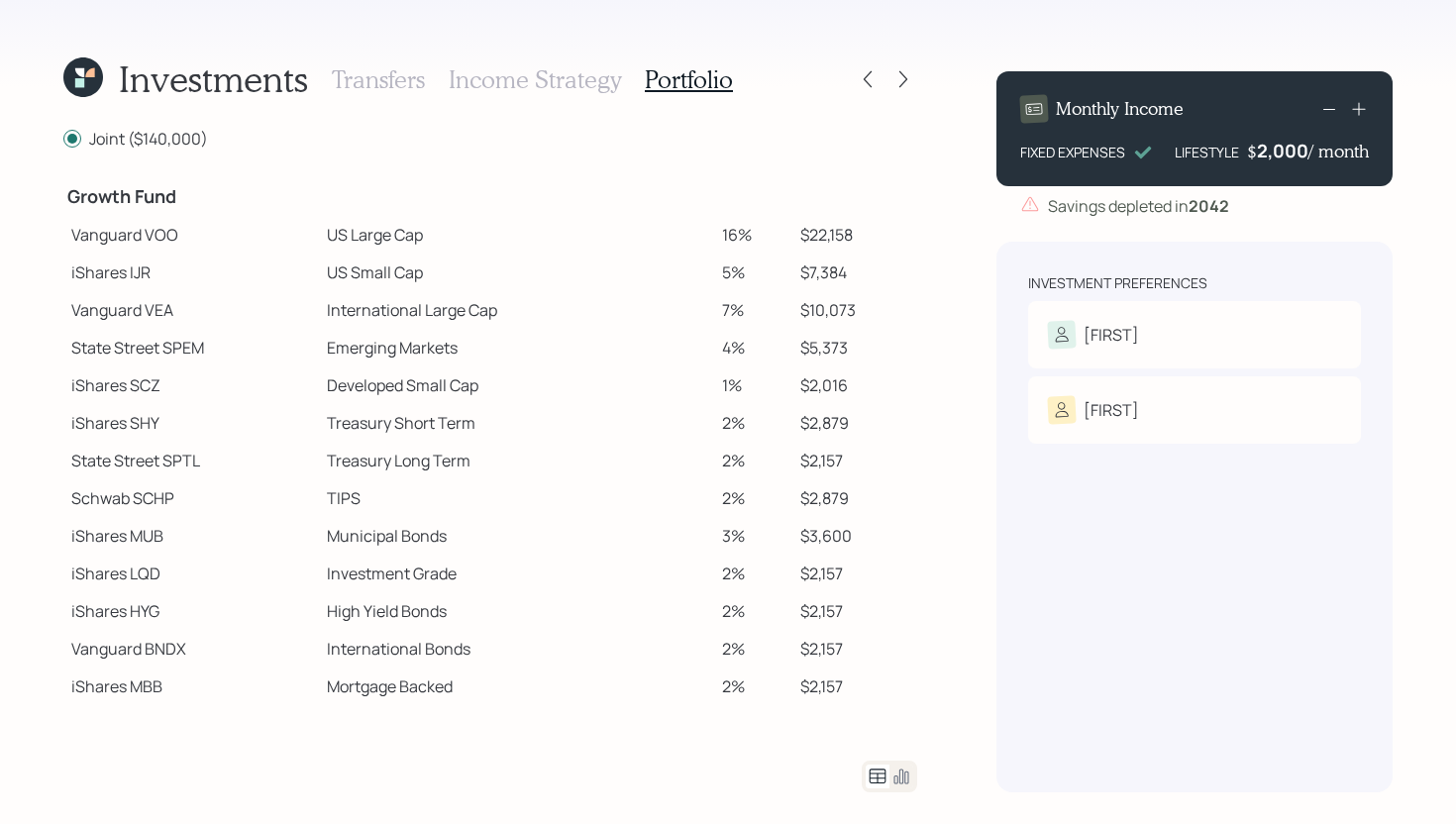 scroll, scrollTop: 0, scrollLeft: 0, axis: both 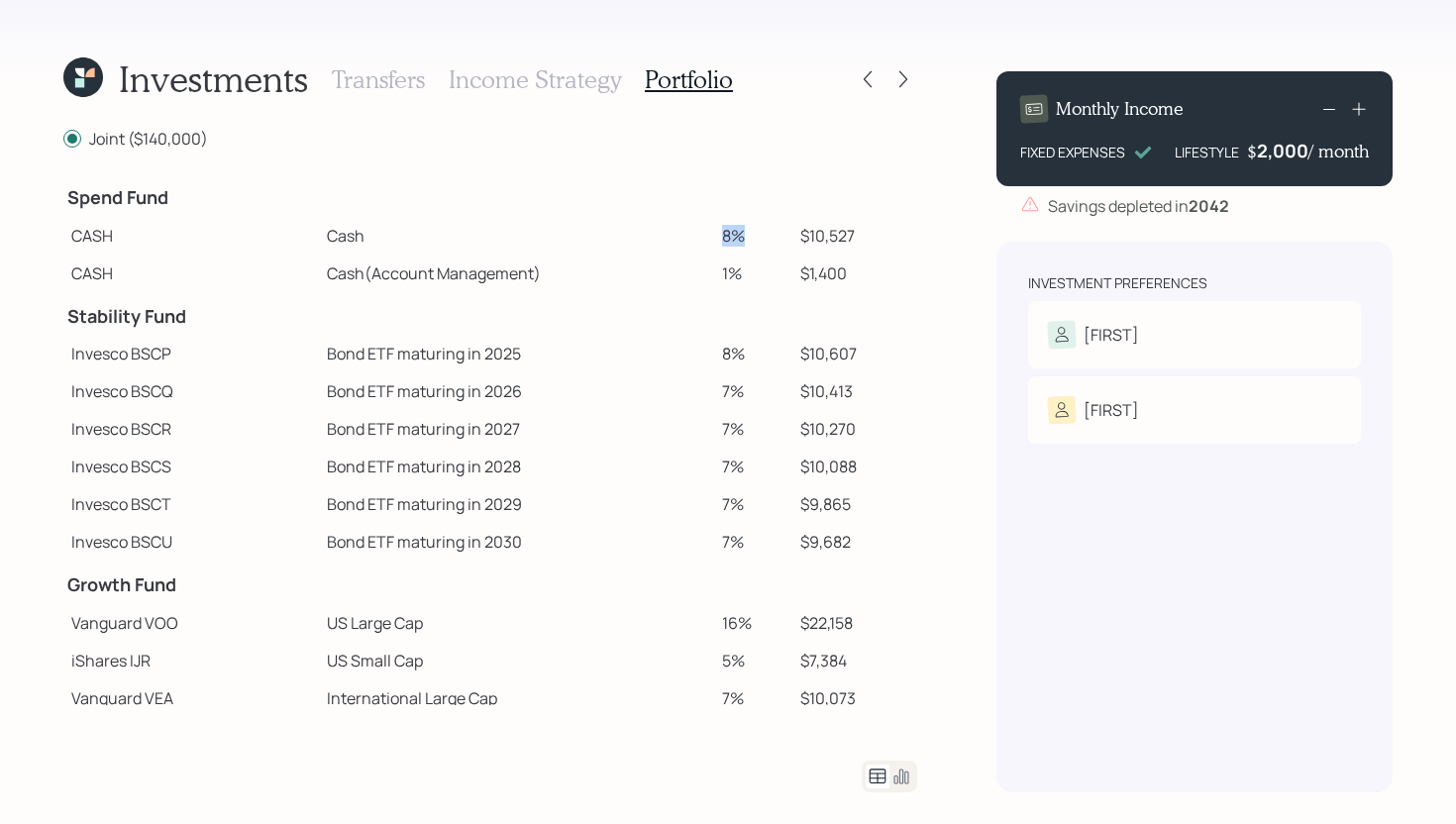 drag, startPoint x: 752, startPoint y: 236, endPoint x: 722, endPoint y: 236, distance: 30 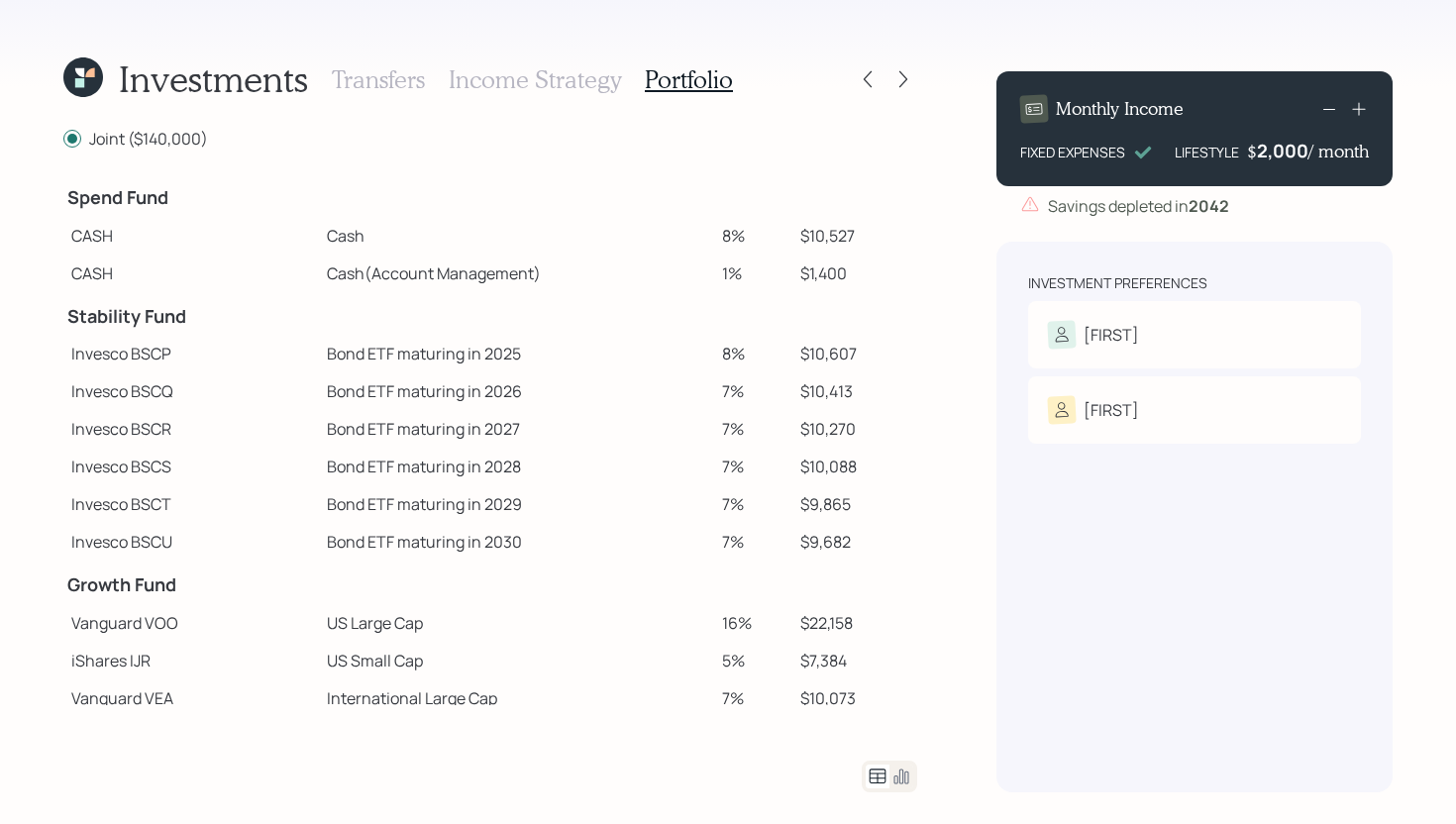 click on "Cash (Account Management)" at bounding box center [516, 273] 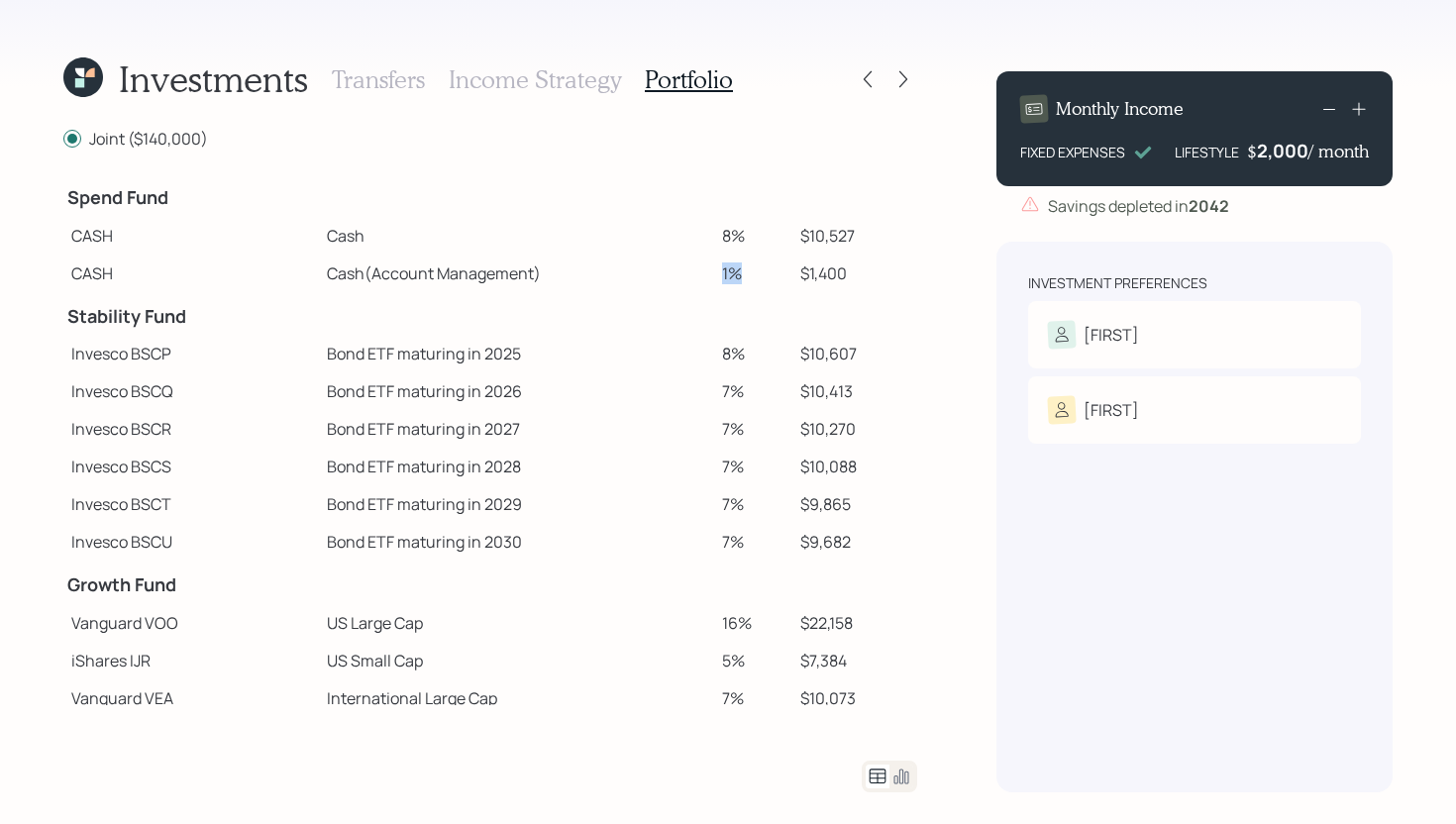 drag, startPoint x: 720, startPoint y: 270, endPoint x: 749, endPoint y: 270, distance: 29 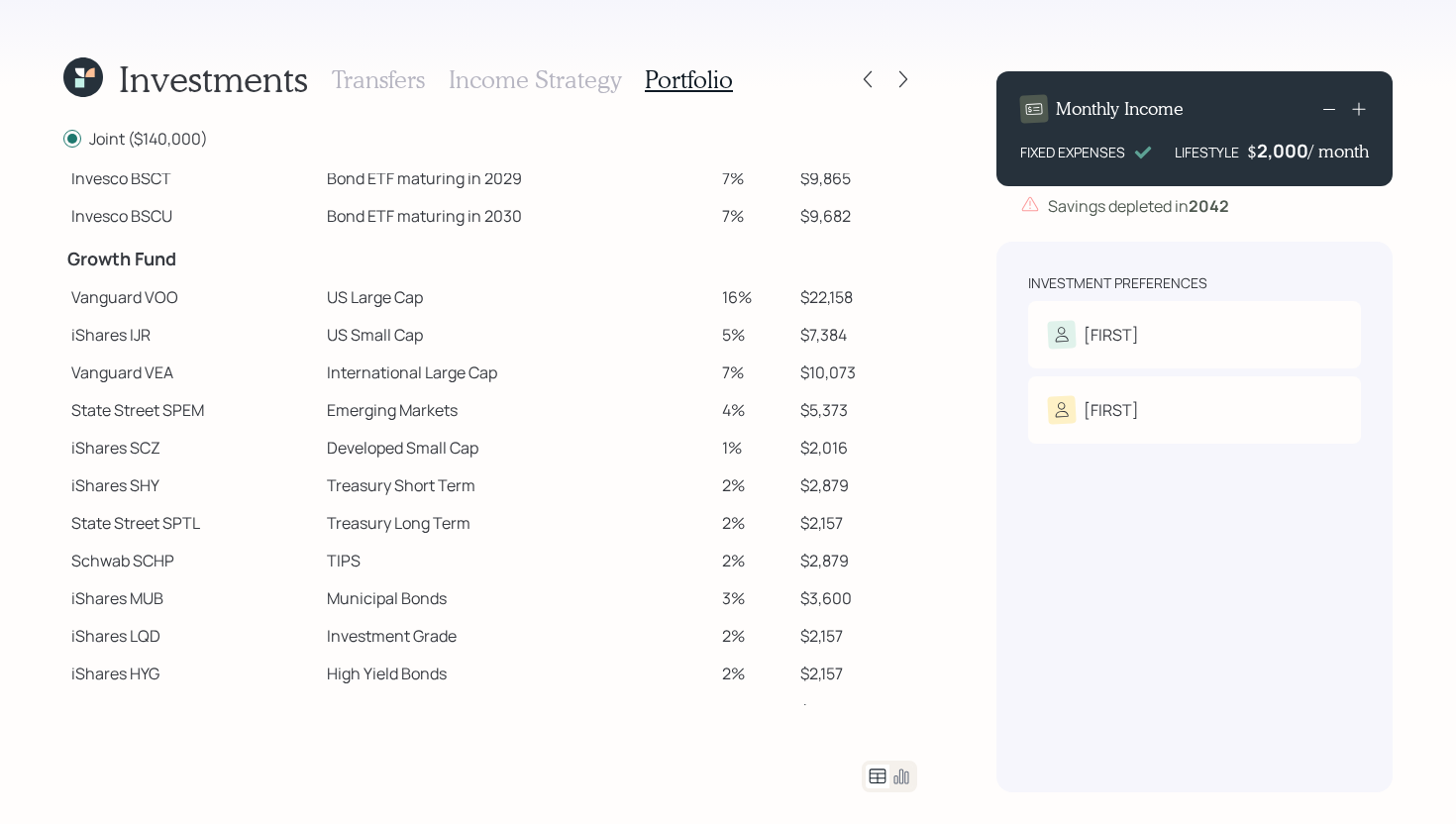 scroll, scrollTop: 388, scrollLeft: 0, axis: vertical 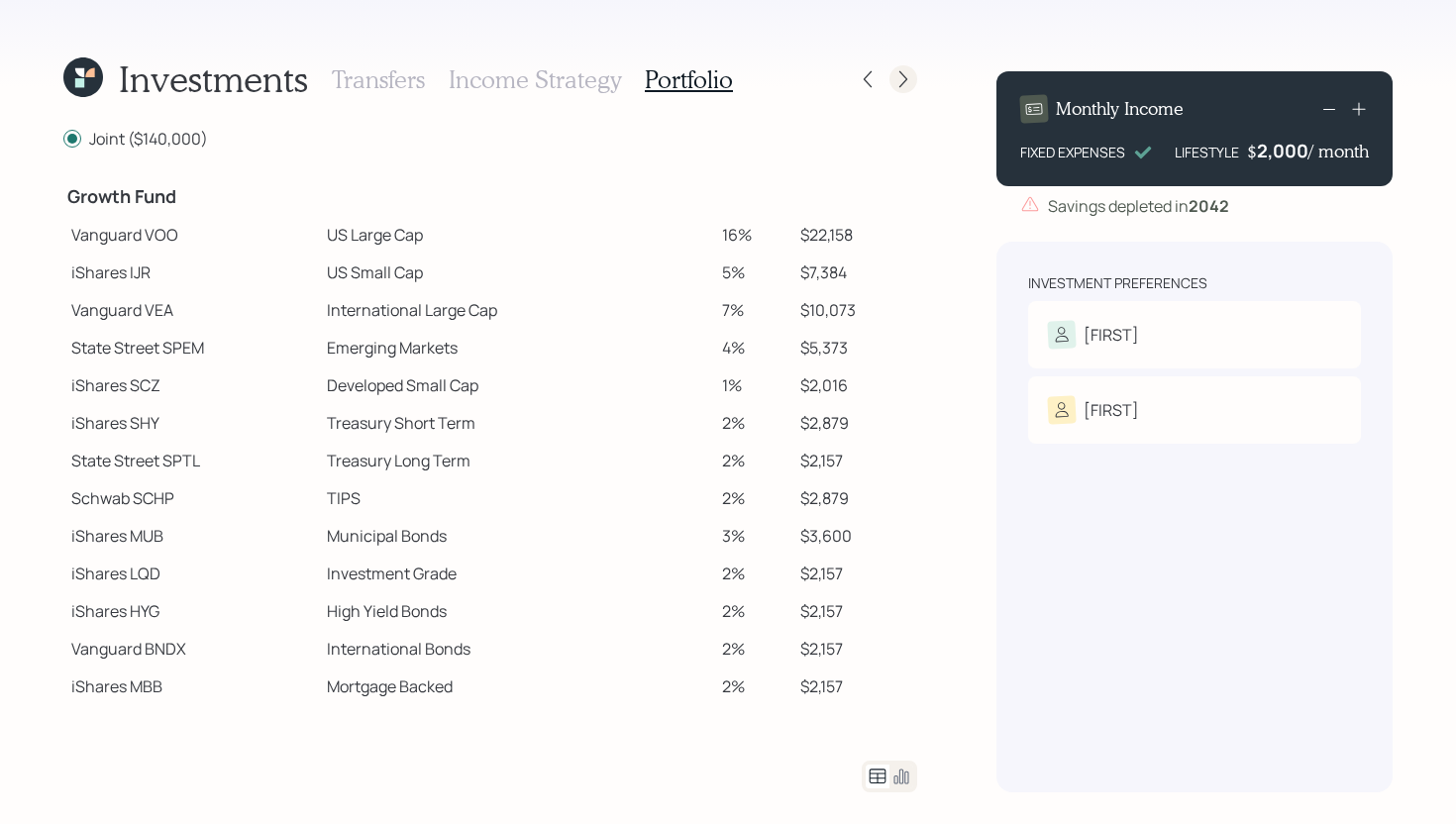 click 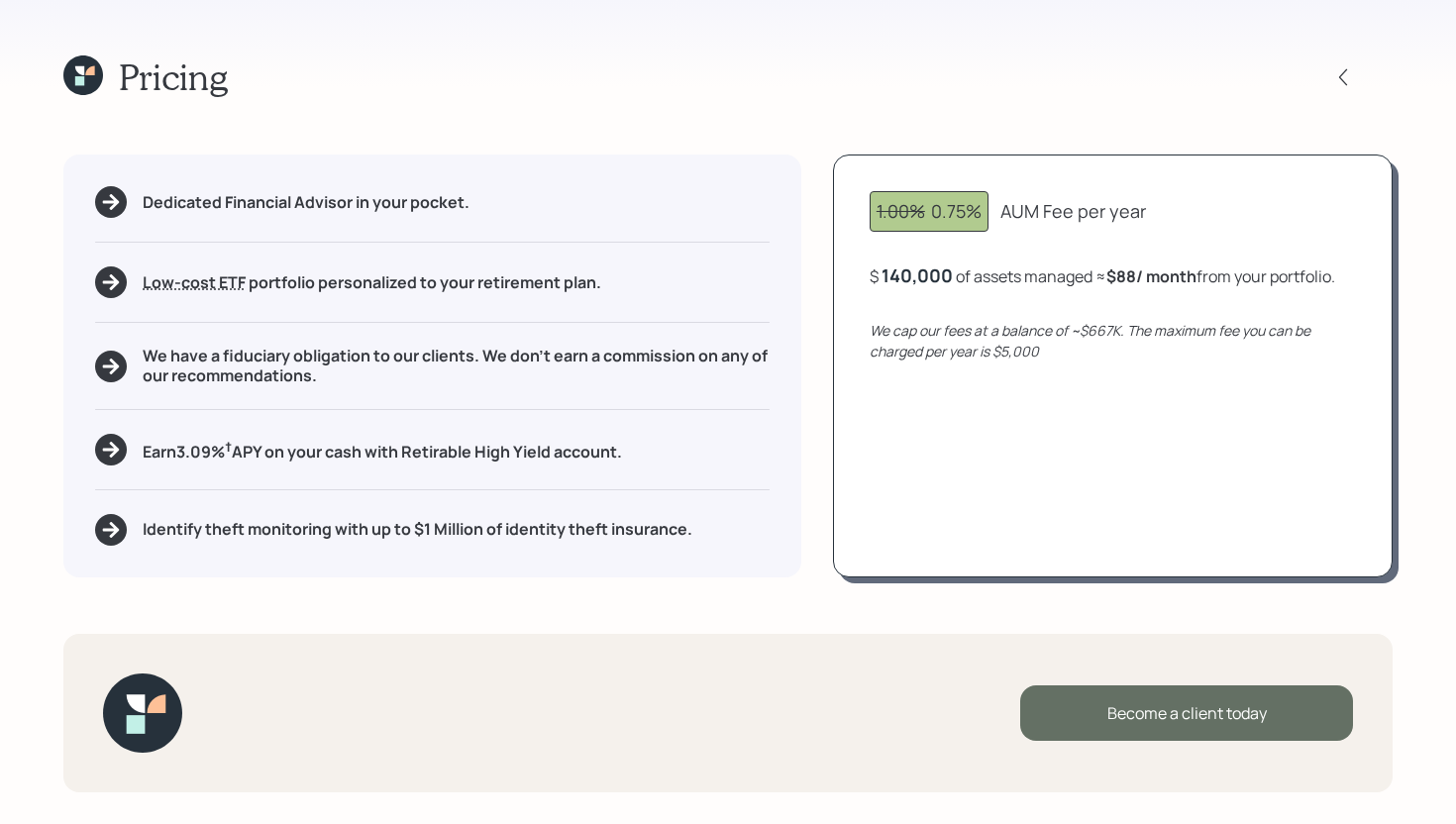 click on "Become a client today" at bounding box center (1187, 713) 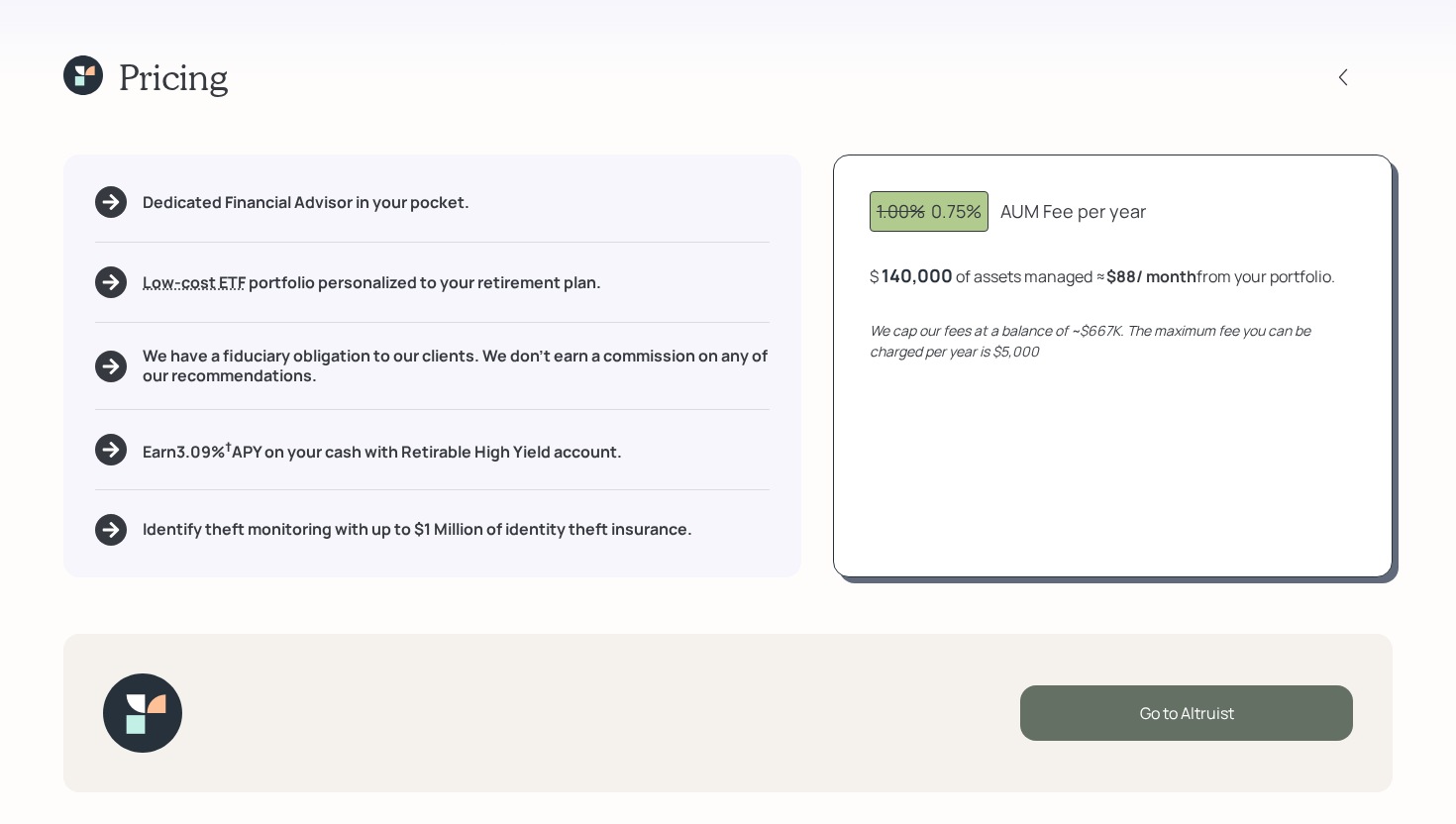 click on "Go to Altruist" at bounding box center (1187, 713) 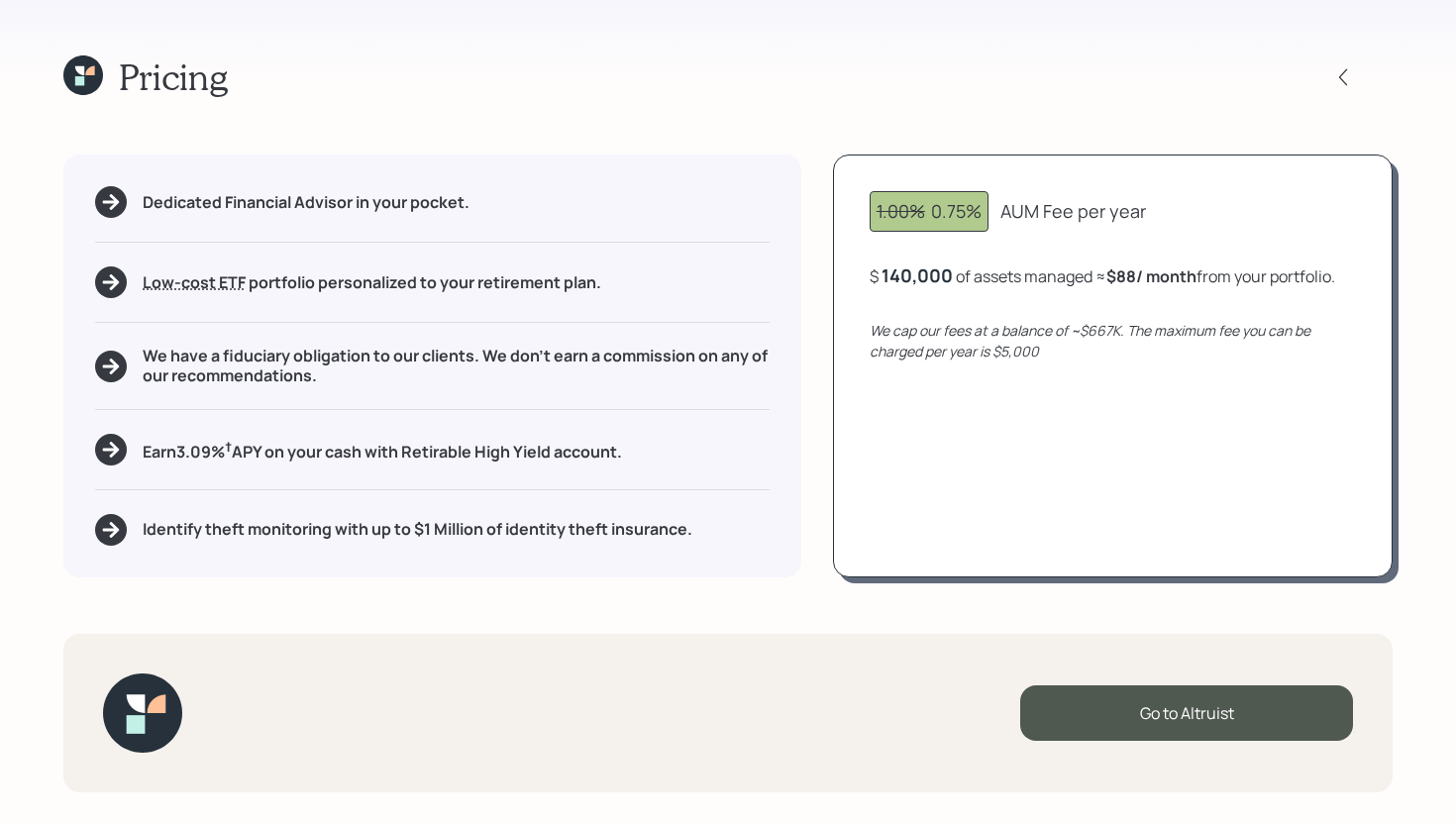 click 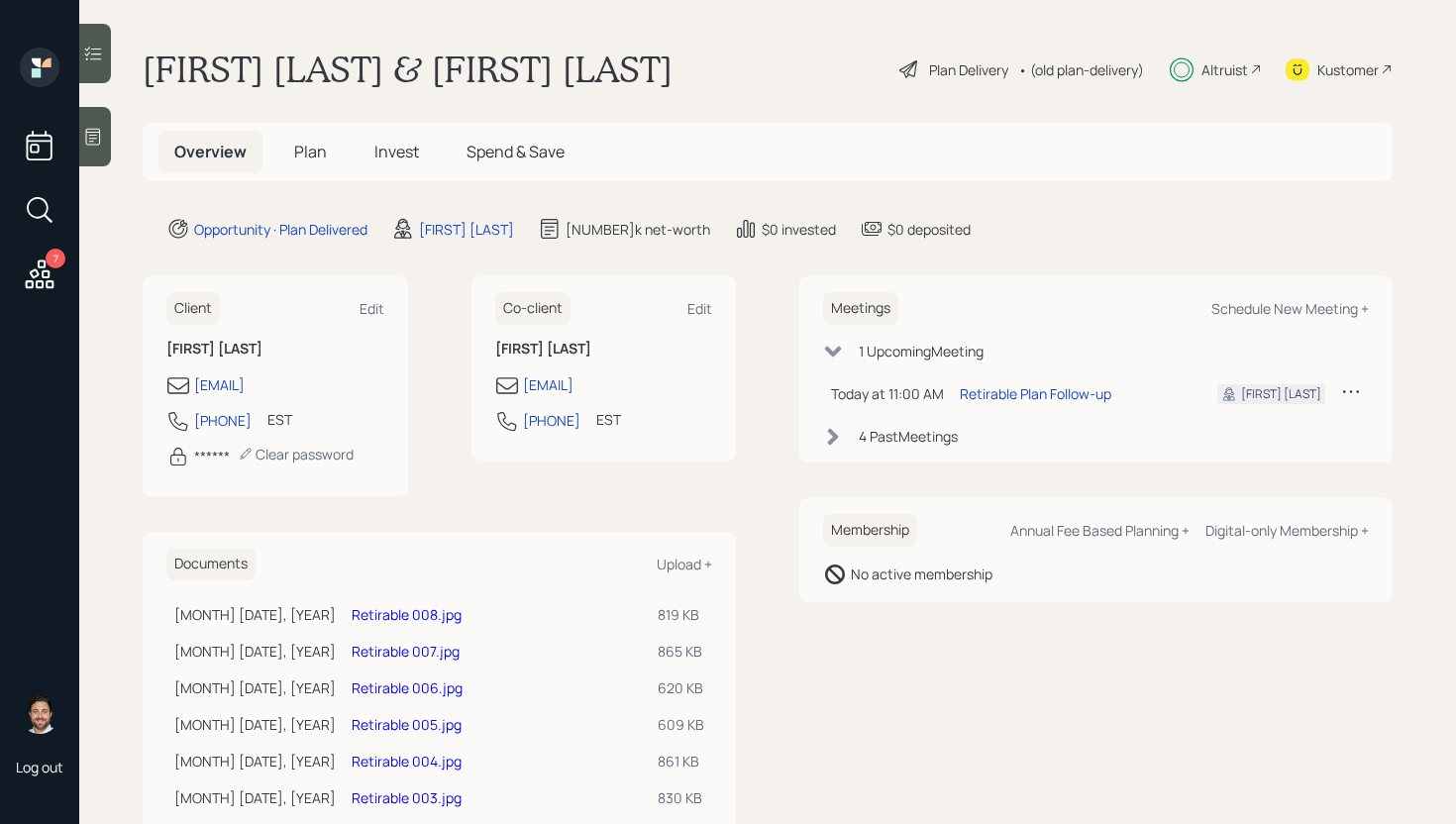 scroll, scrollTop: 127, scrollLeft: 0, axis: vertical 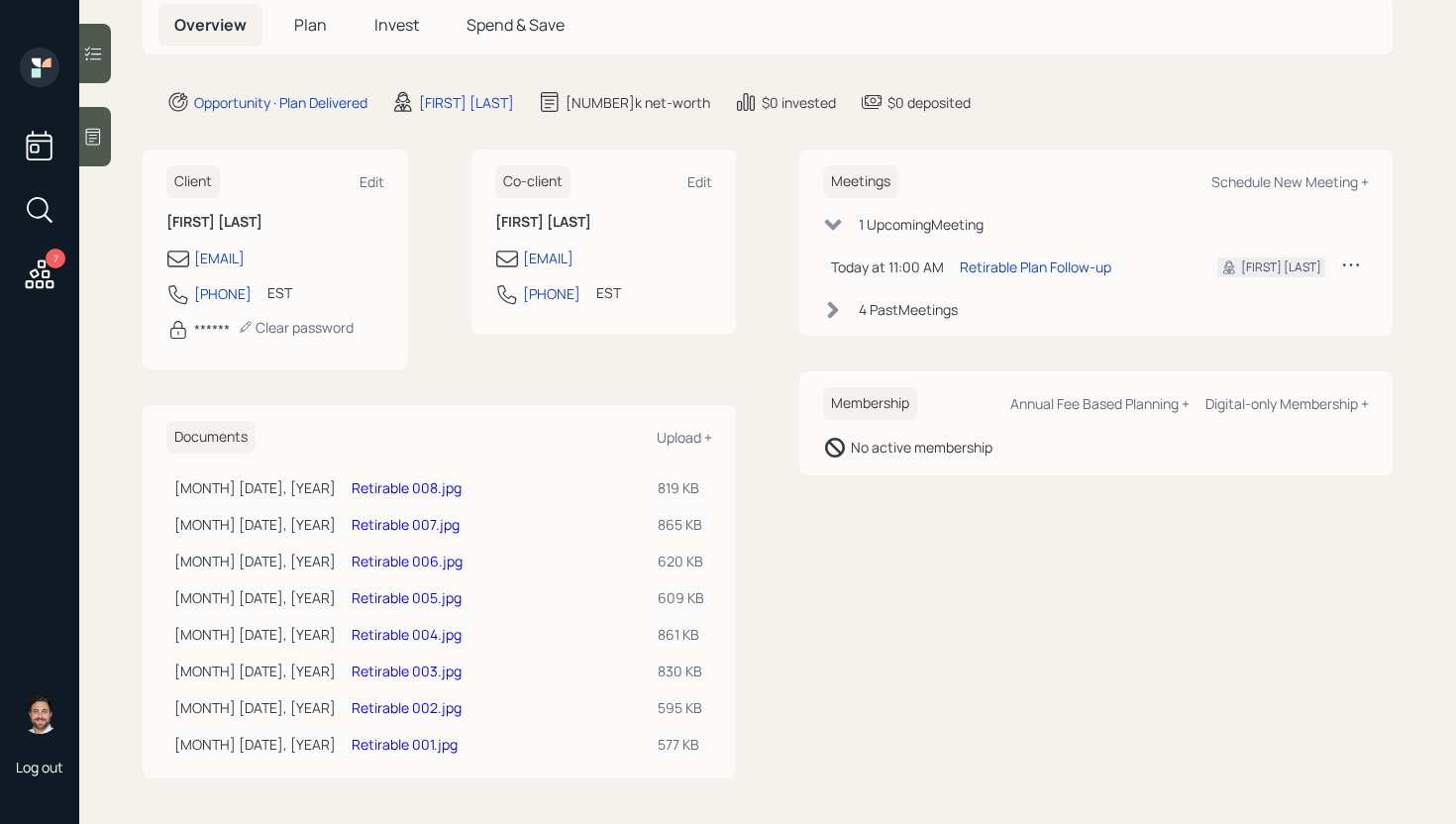 click on "Plan" at bounding box center (310, 25) 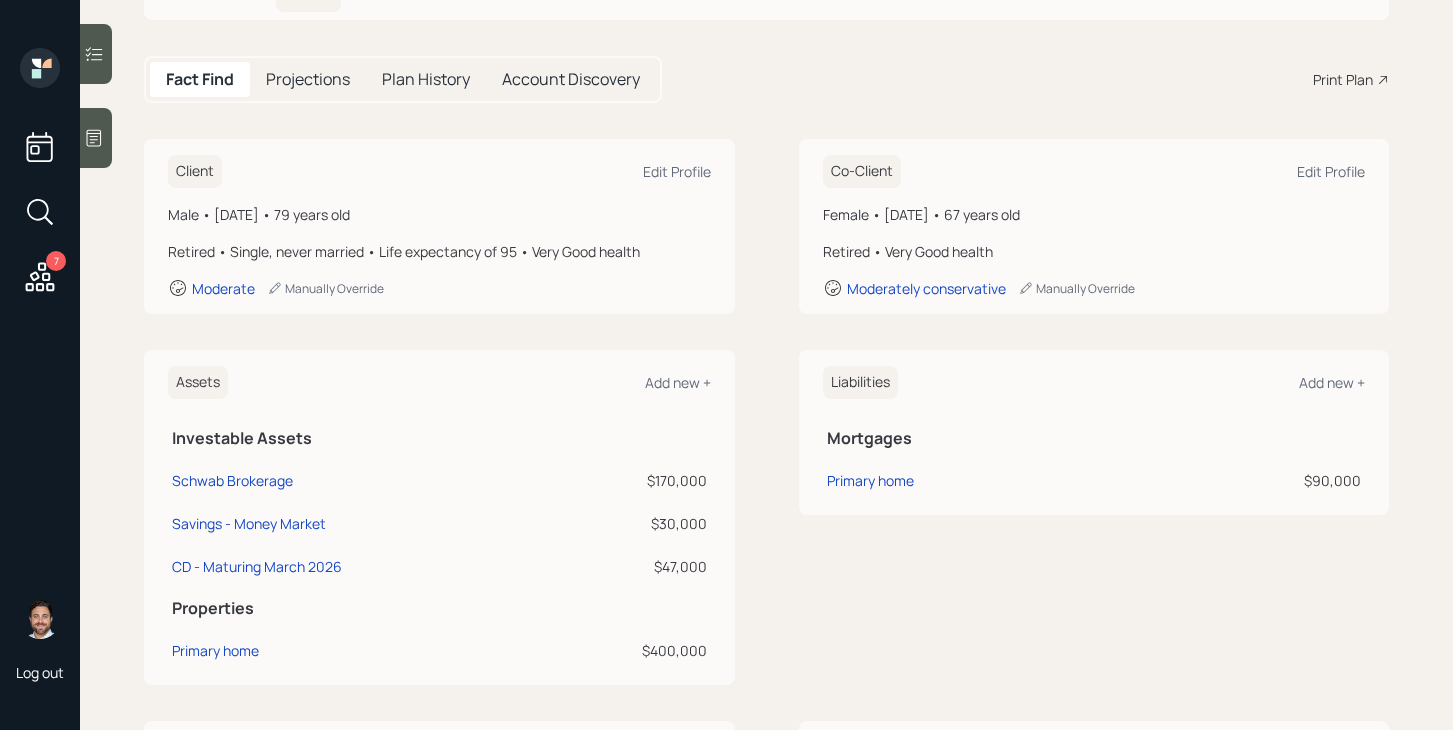 scroll, scrollTop: 0, scrollLeft: 0, axis: both 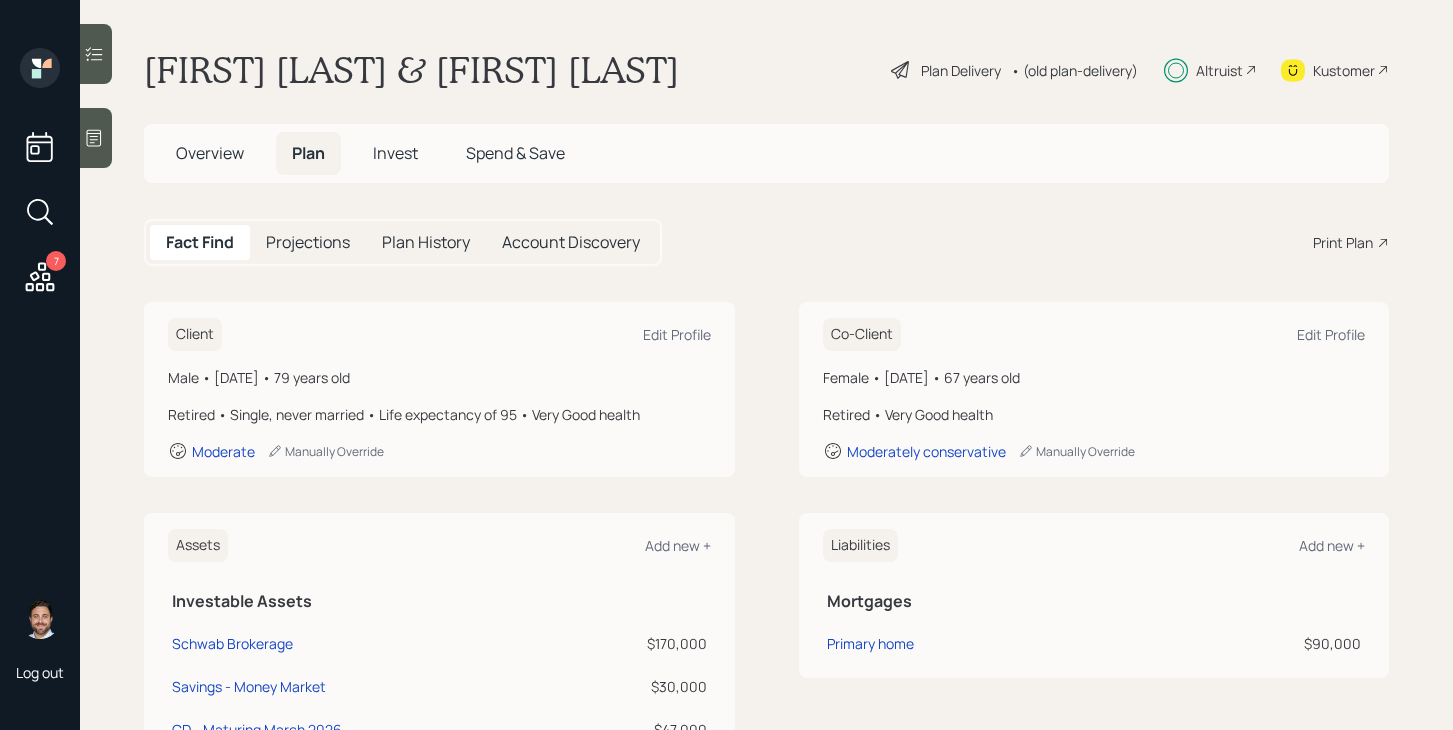 click on "Overview" at bounding box center (210, 153) 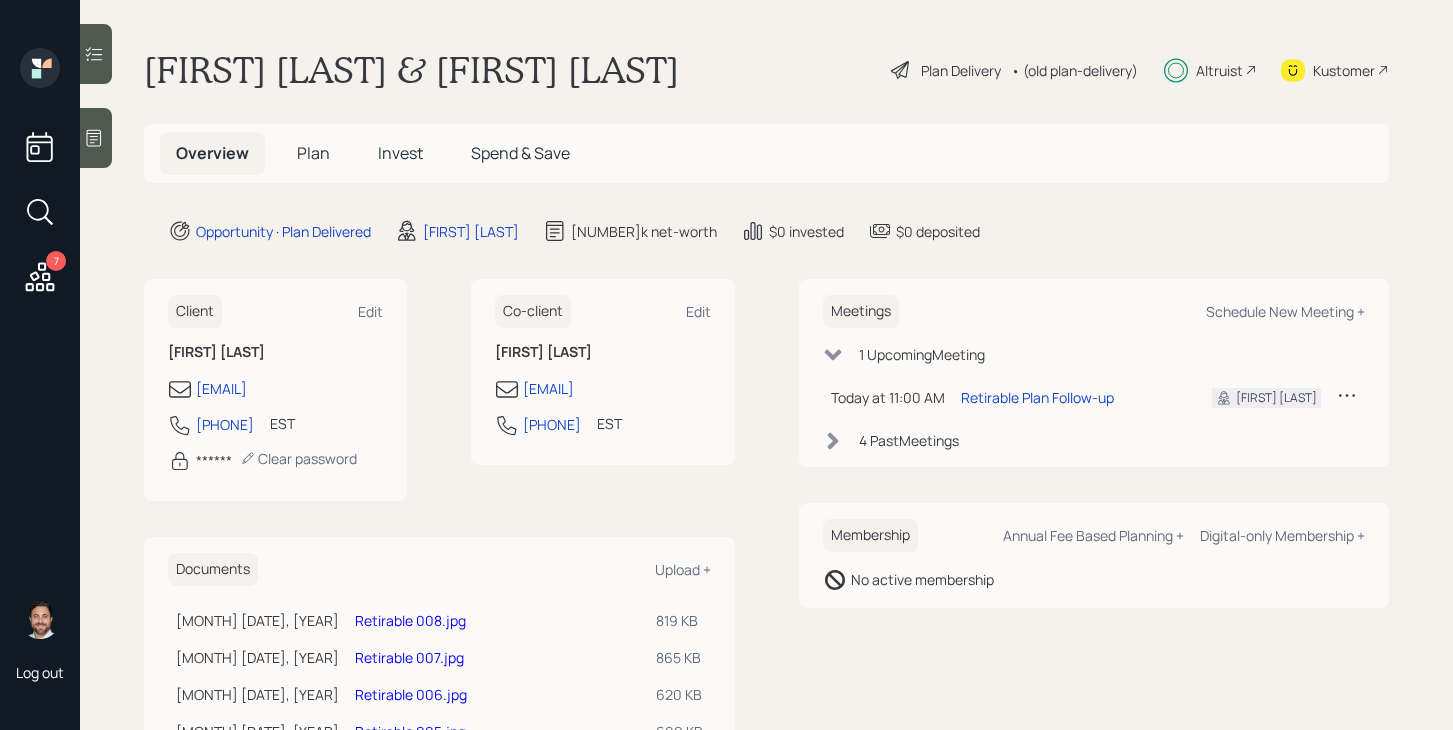 click on "Retirable 008.jpg" at bounding box center [410, 620] 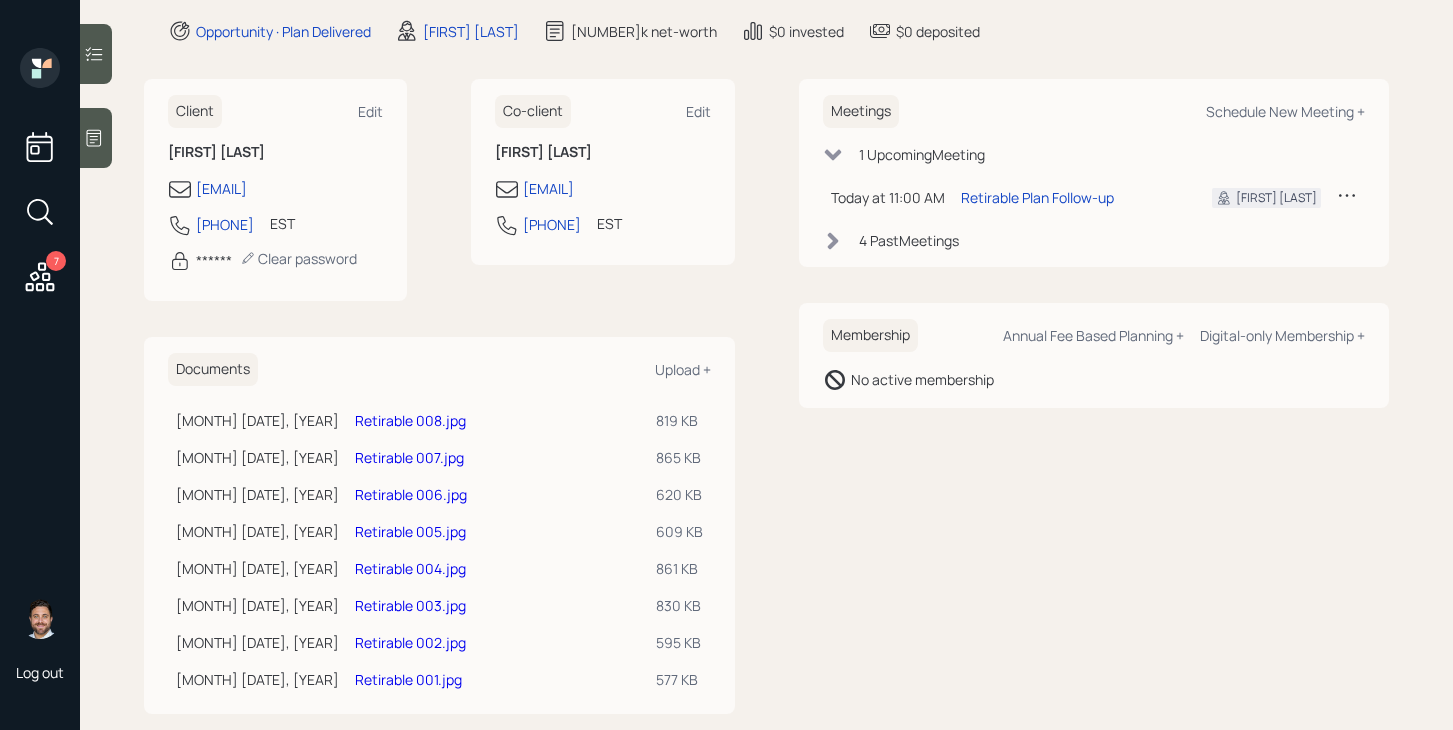 scroll, scrollTop: 213, scrollLeft: 0, axis: vertical 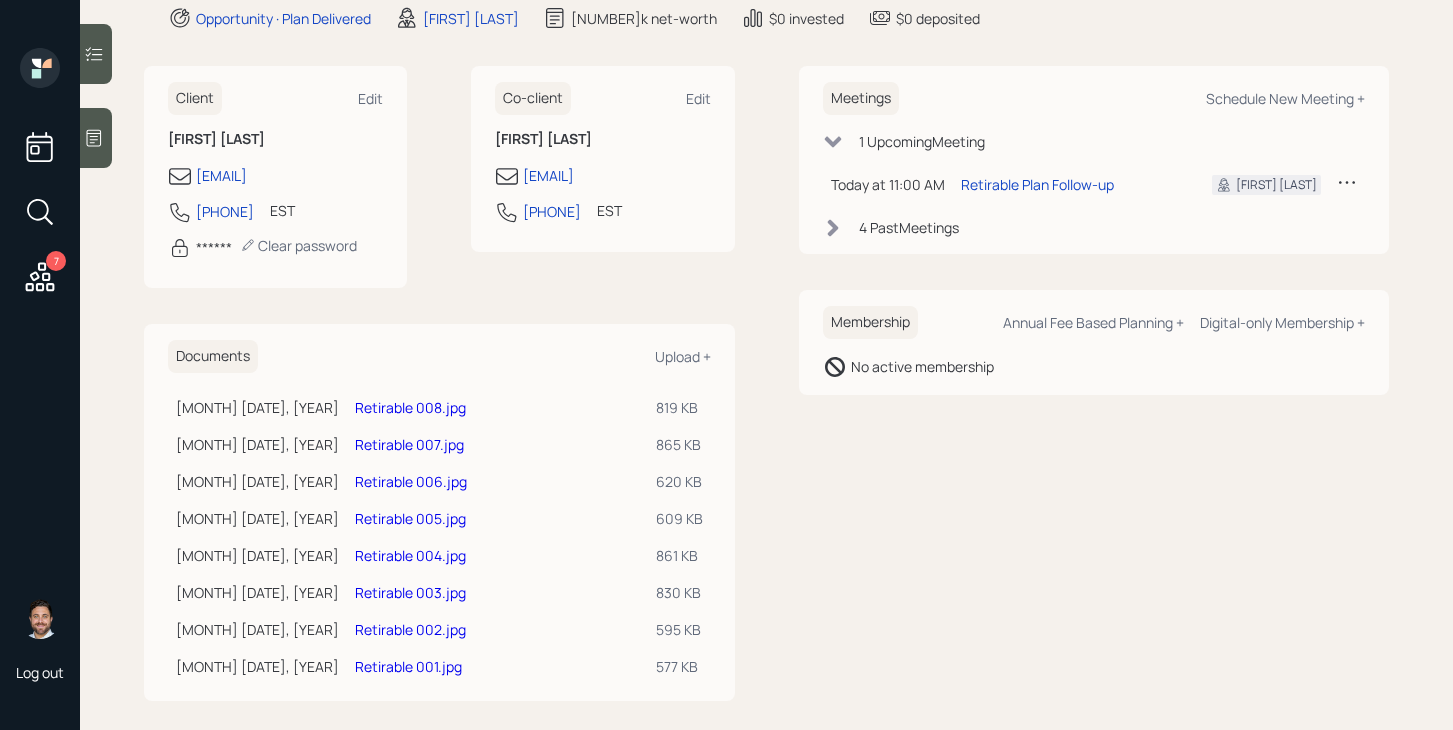 click on "Retirable 005.jpg" at bounding box center (410, 518) 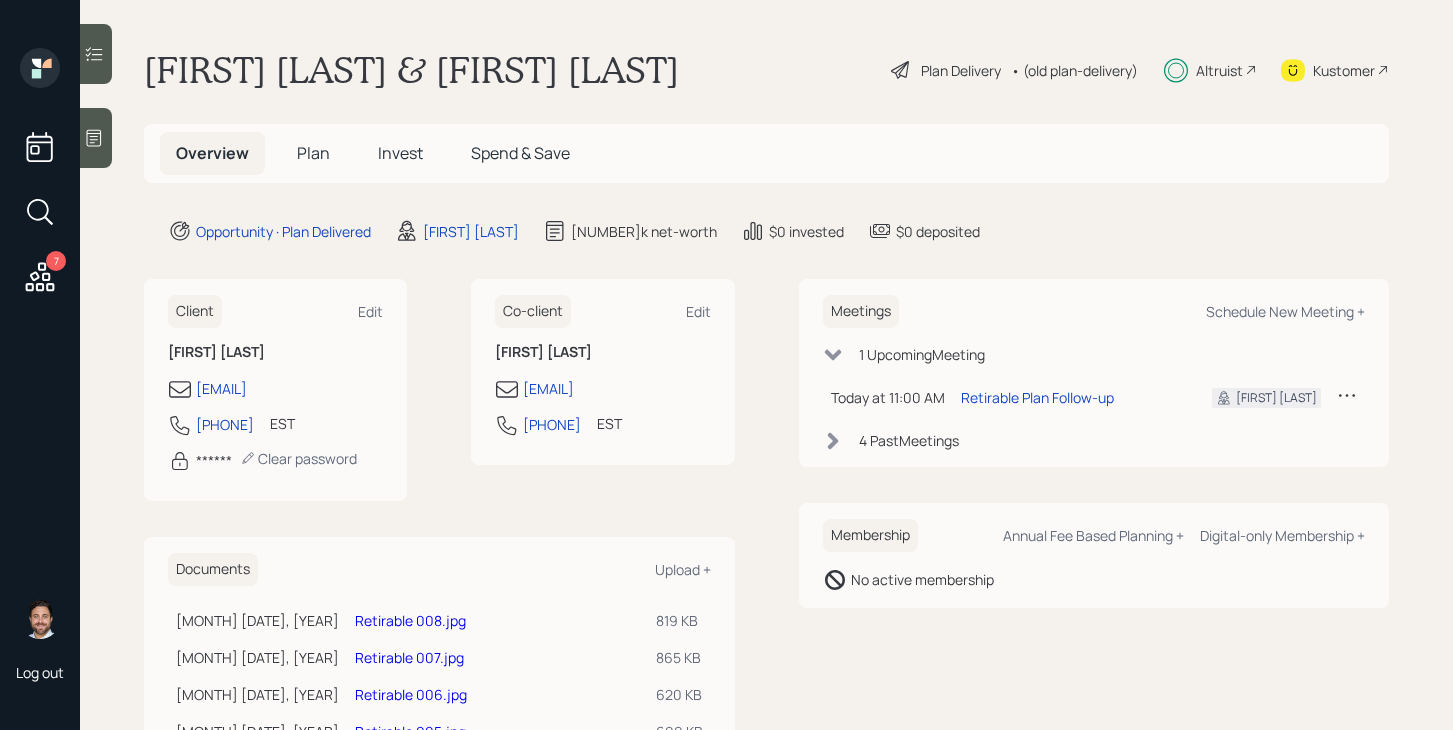 scroll, scrollTop: 132, scrollLeft: 0, axis: vertical 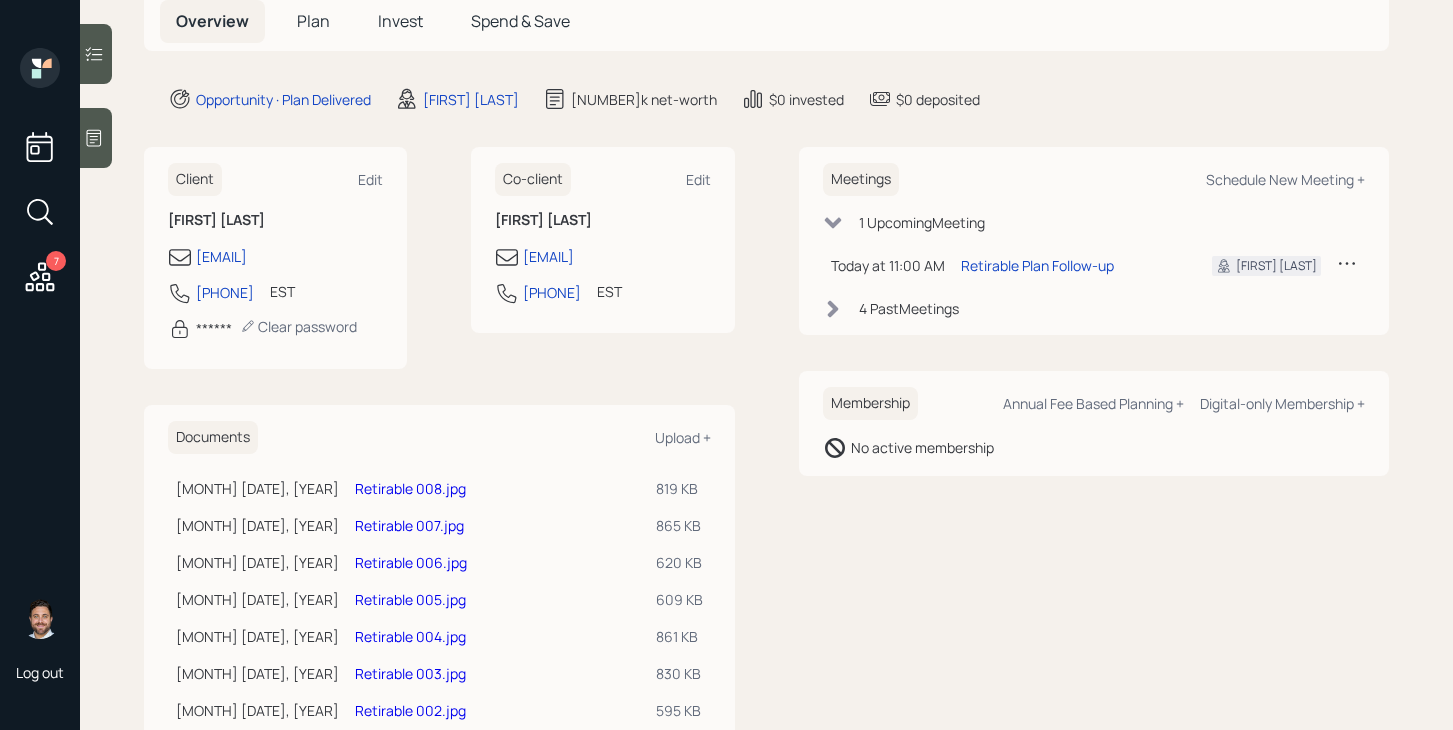 click on "Retirable 005.jpg" at bounding box center [410, 599] 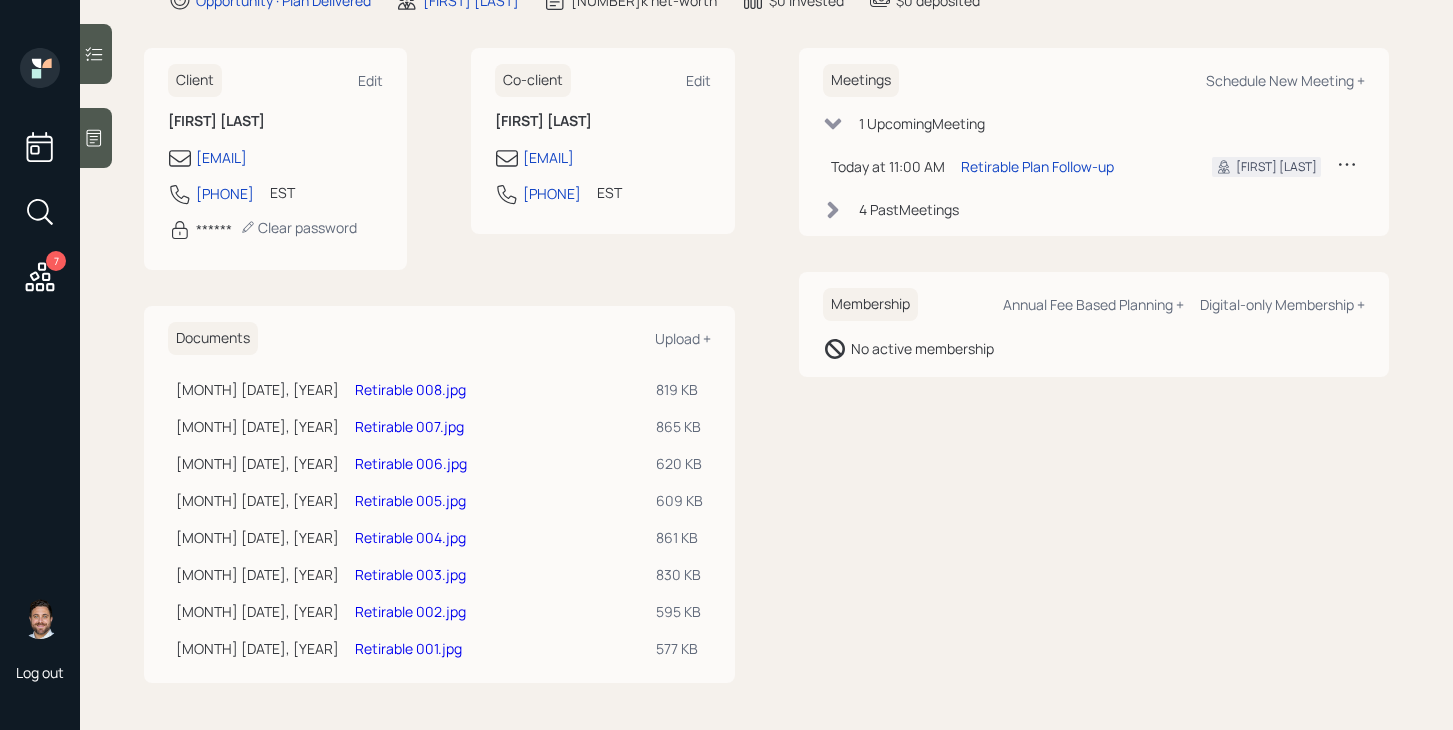 click on "Retirable 001.jpg" at bounding box center (408, 648) 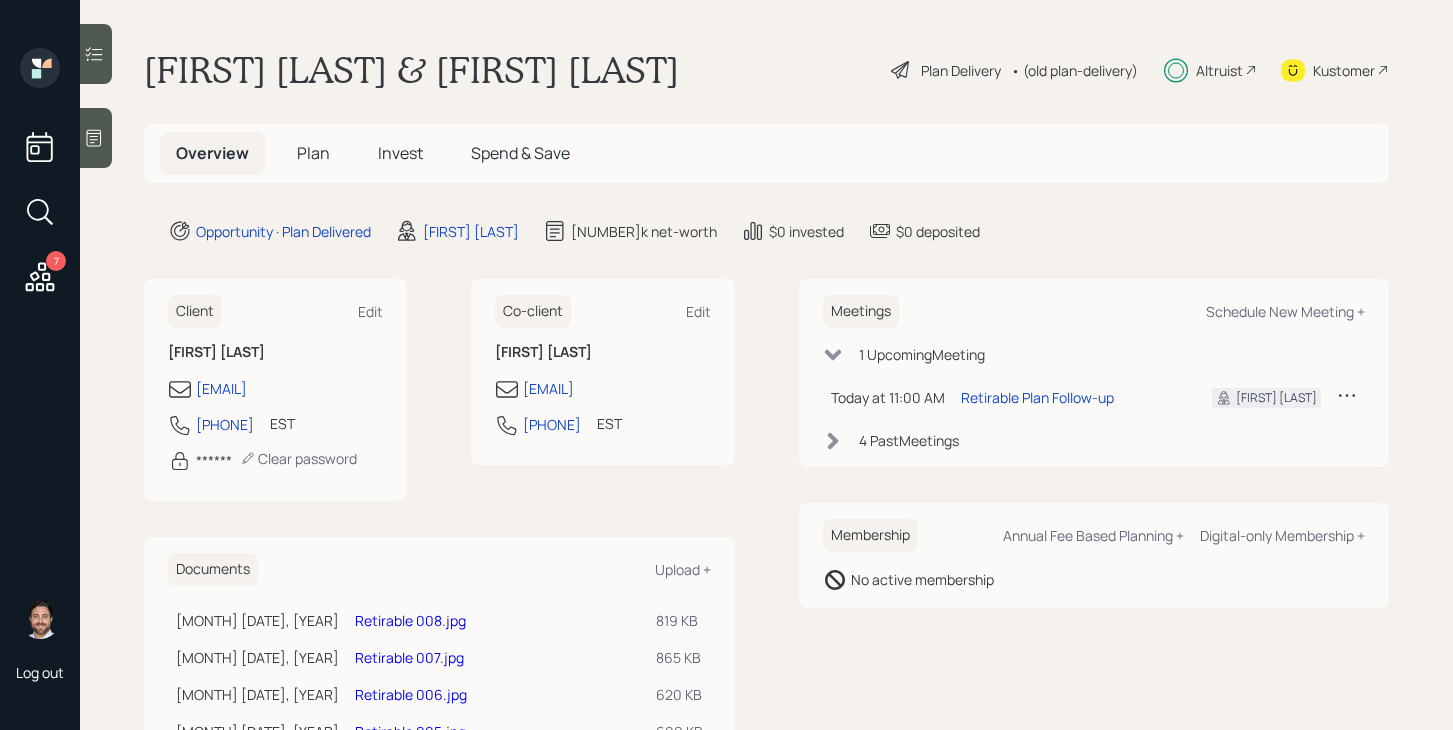 click on "Altruist" at bounding box center [1219, 70] 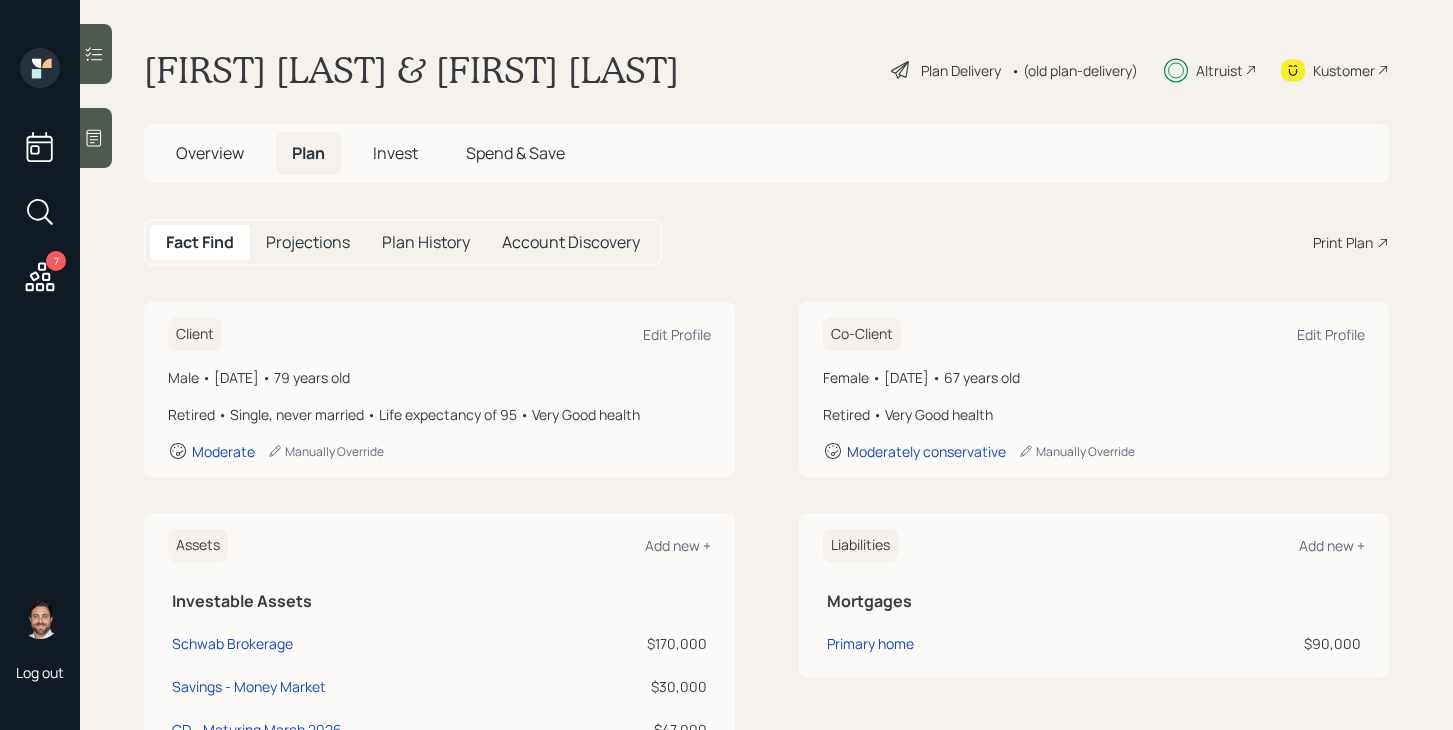 click on "Invest" at bounding box center (395, 153) 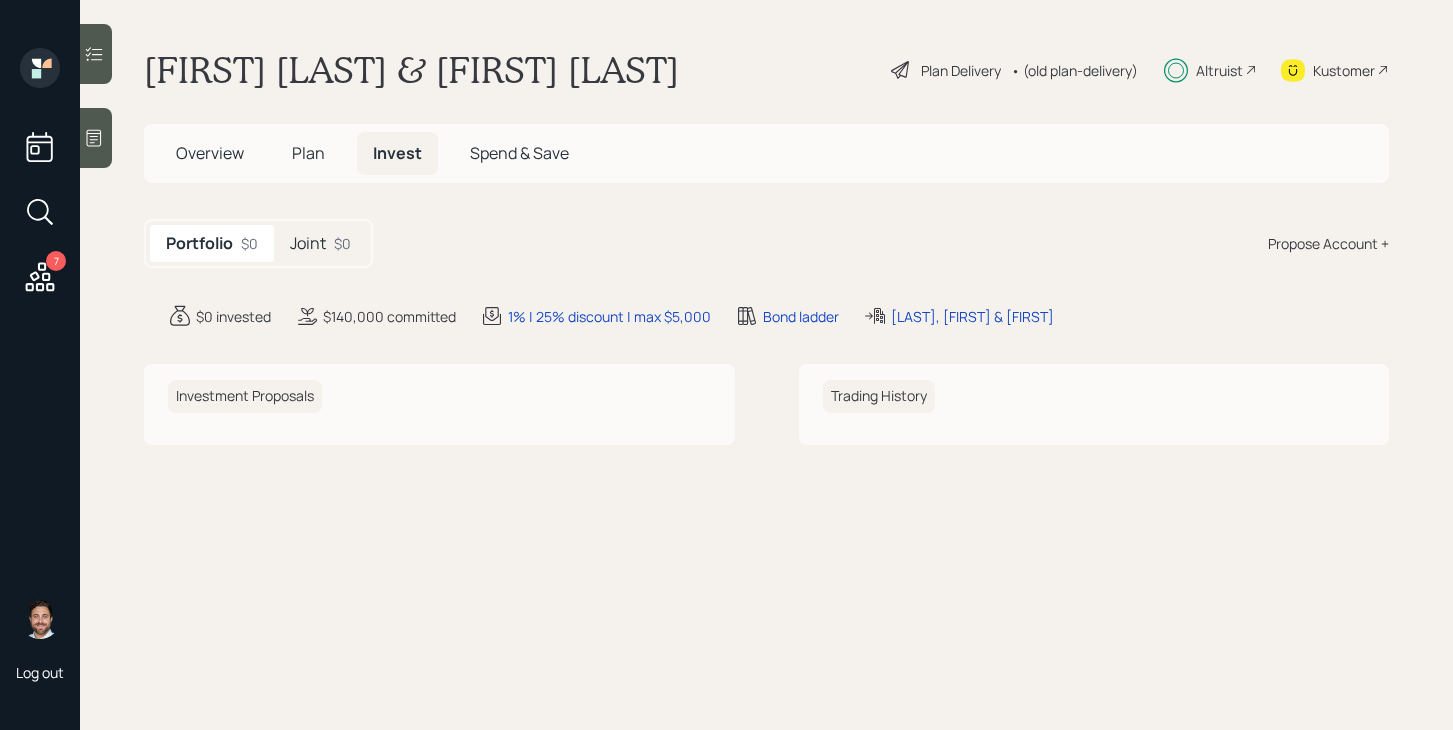 click on "Joint $0" at bounding box center [320, 243] 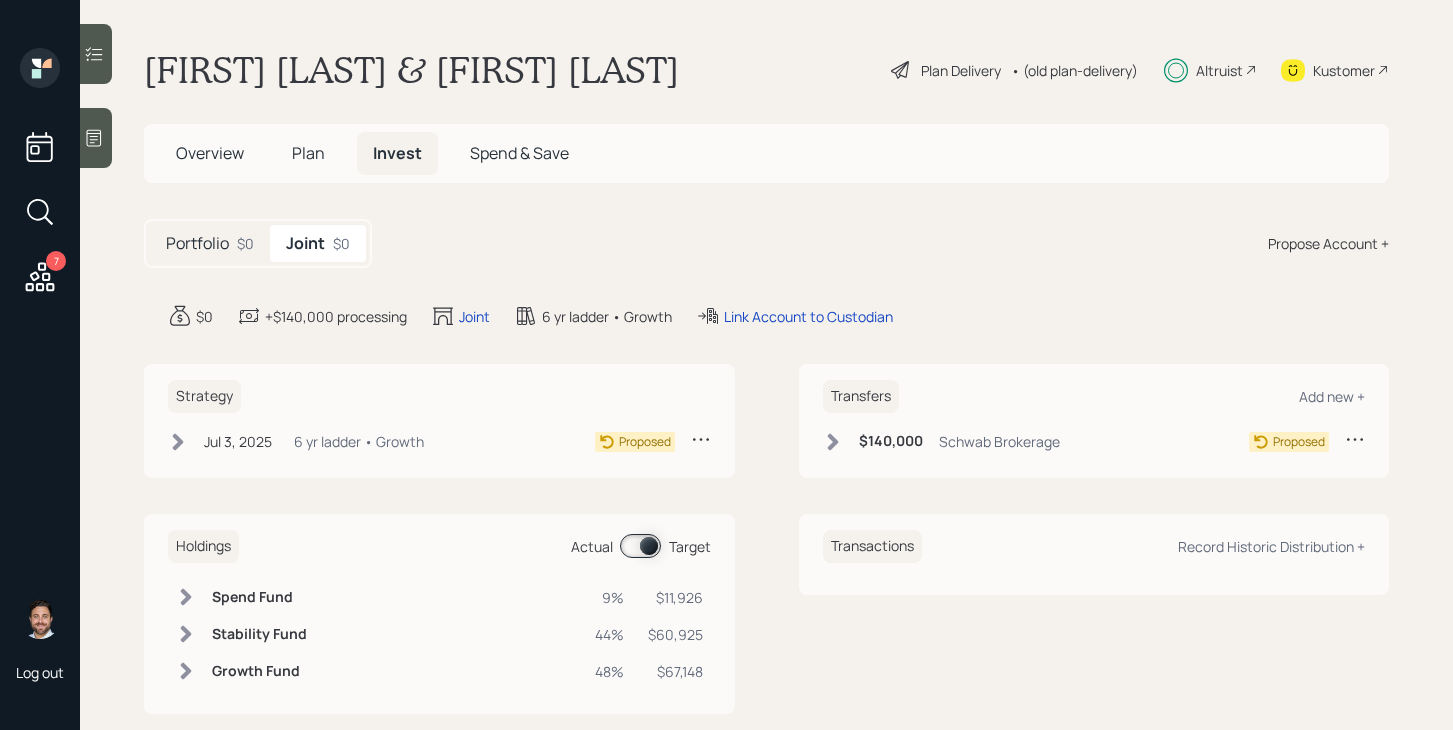 click 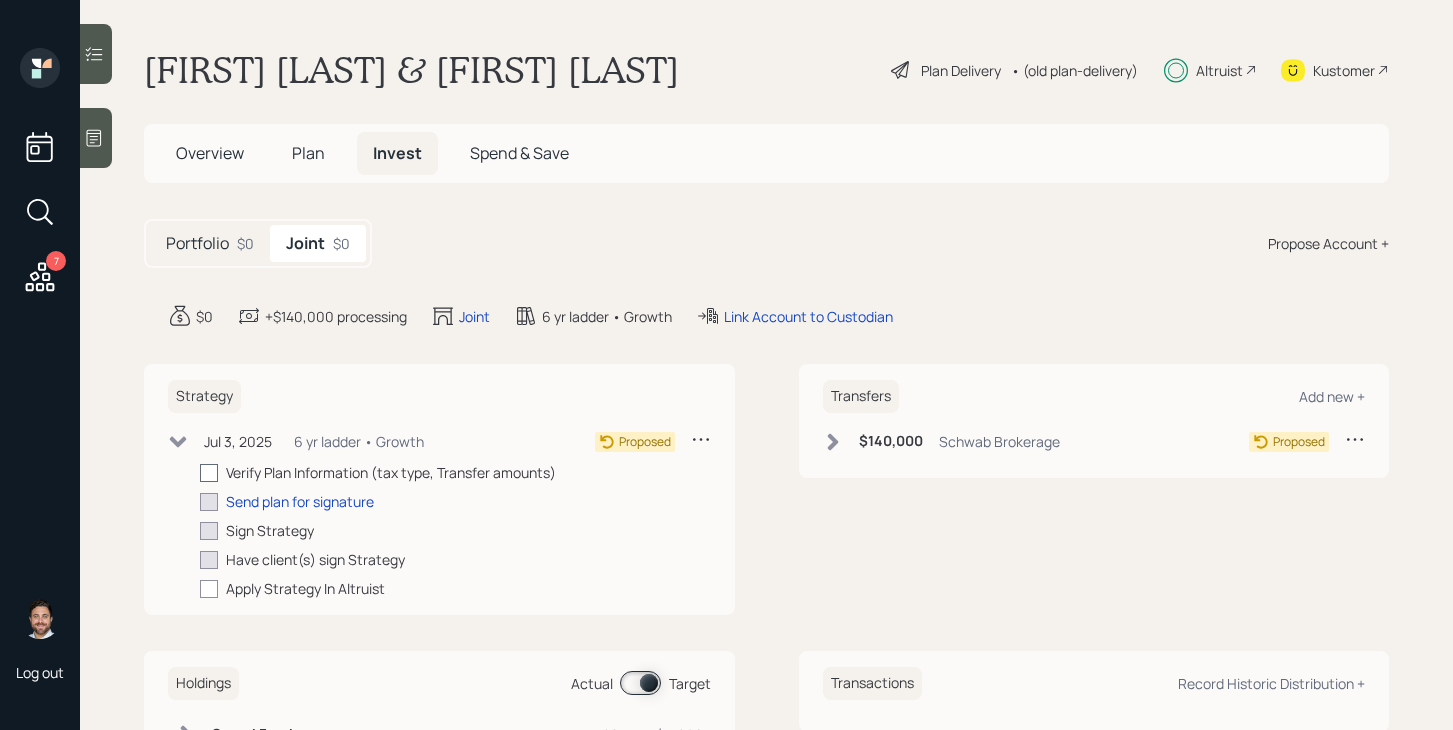 click at bounding box center [209, 473] 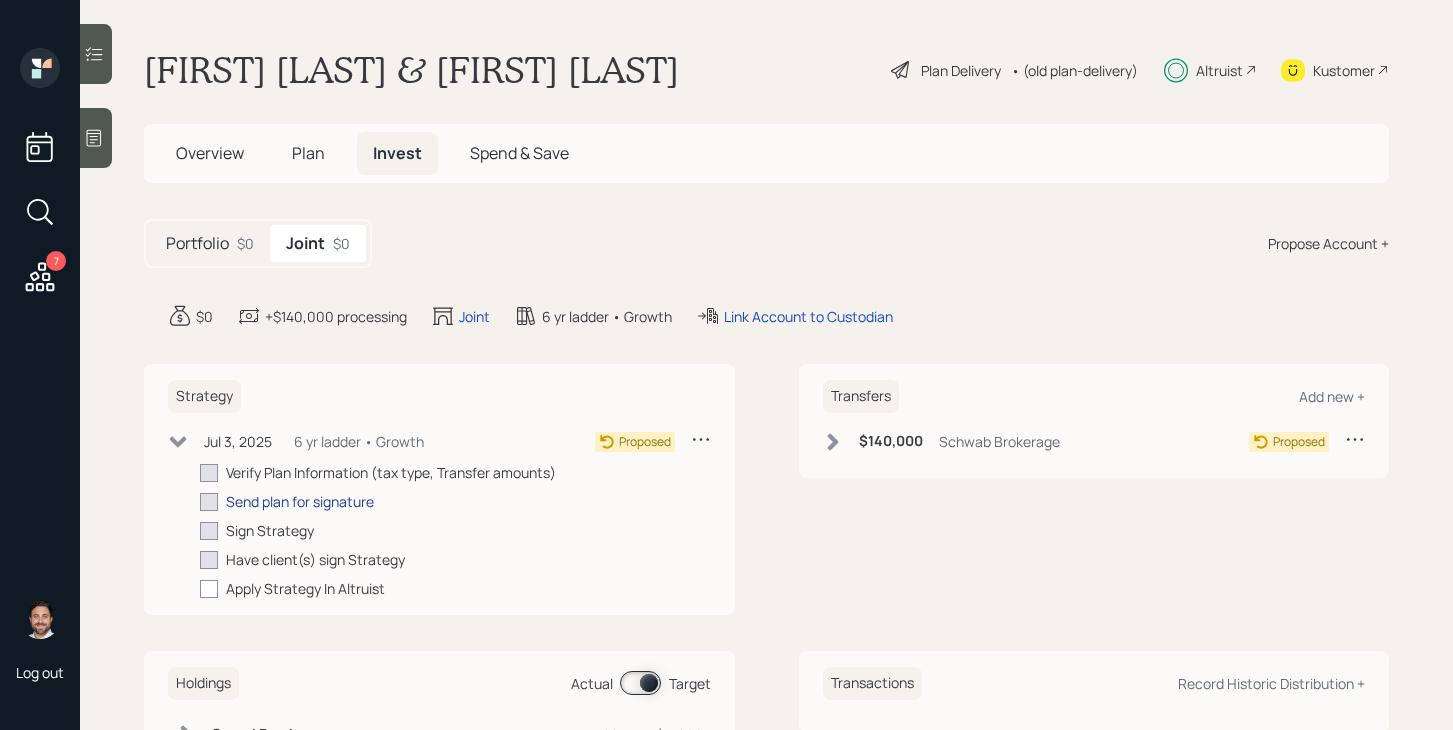 checkbox on "true" 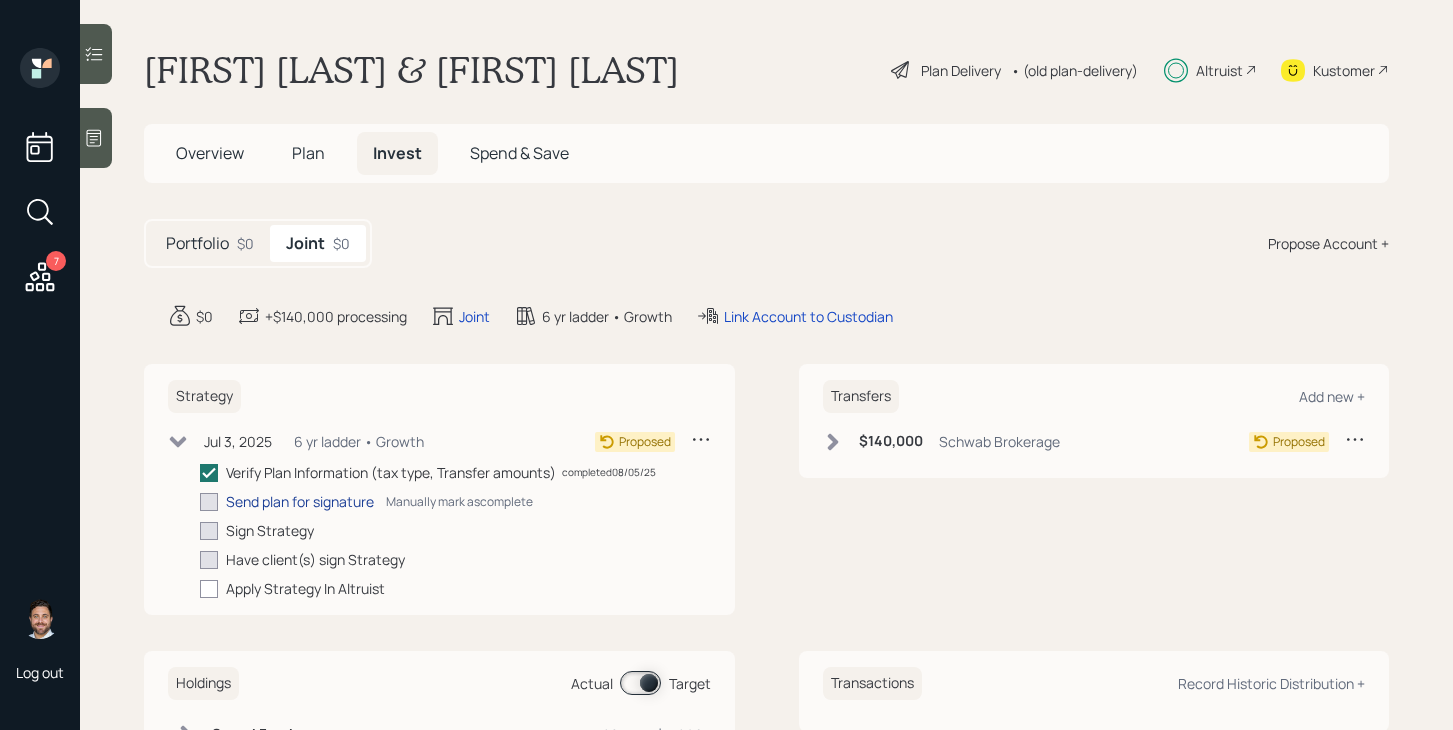 click on "Send plan for signature" at bounding box center [300, 501] 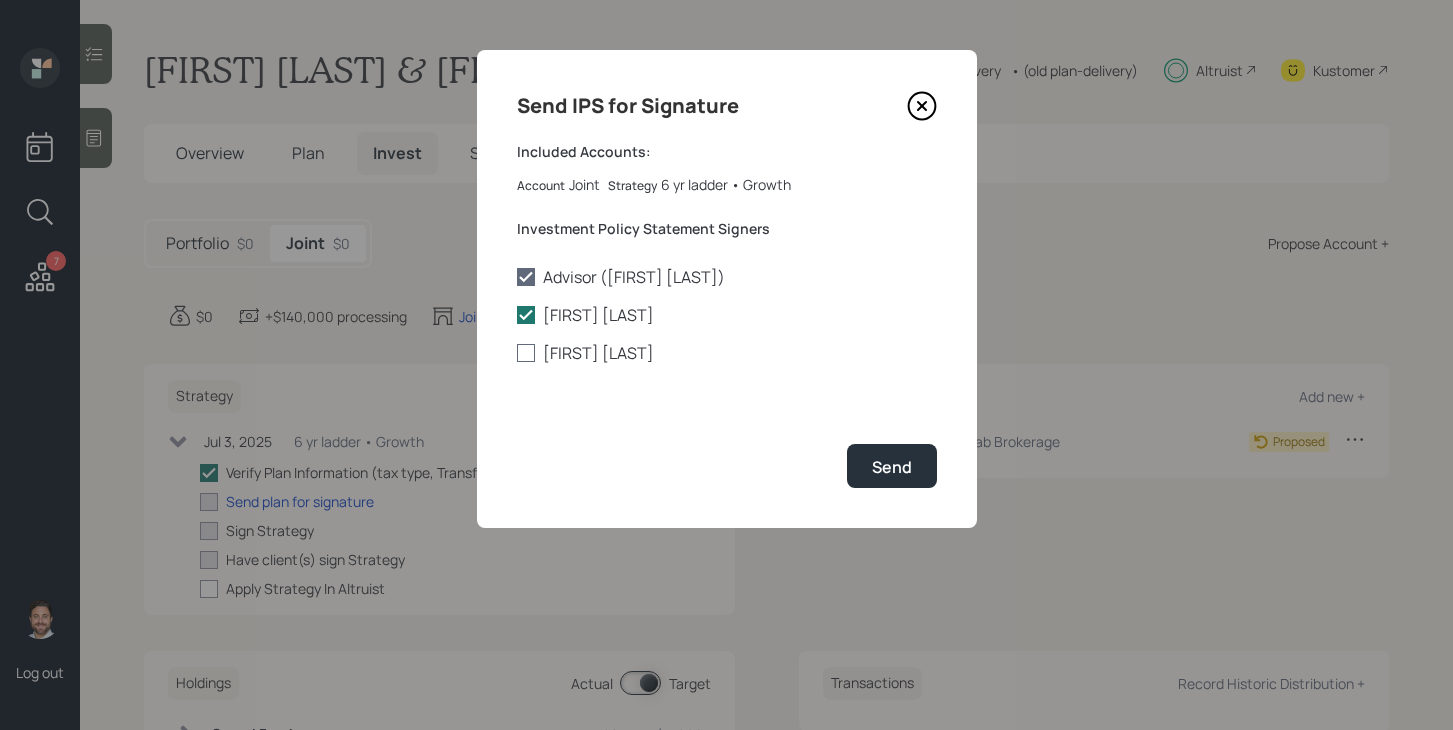 click on "[FIRST] [LAST]" at bounding box center (727, 353) 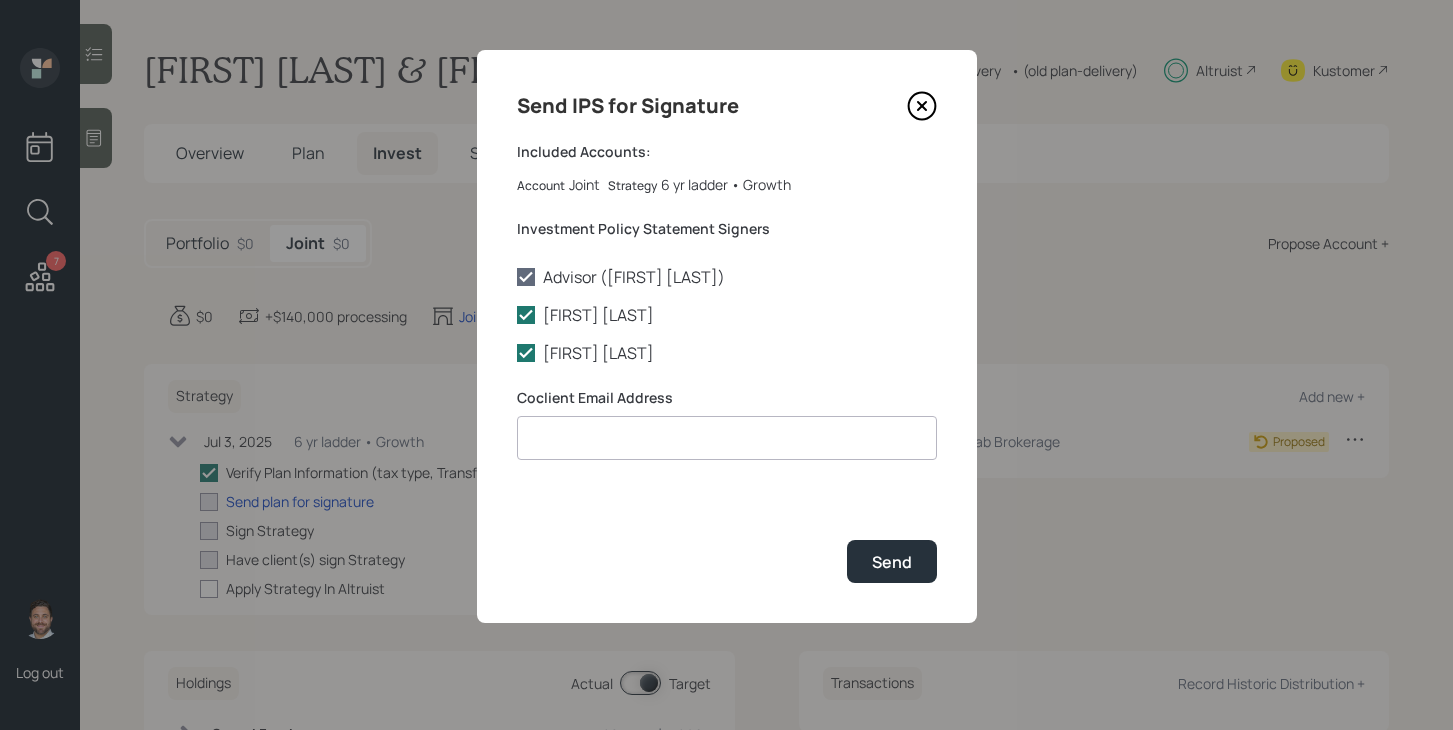 click at bounding box center [727, 438] 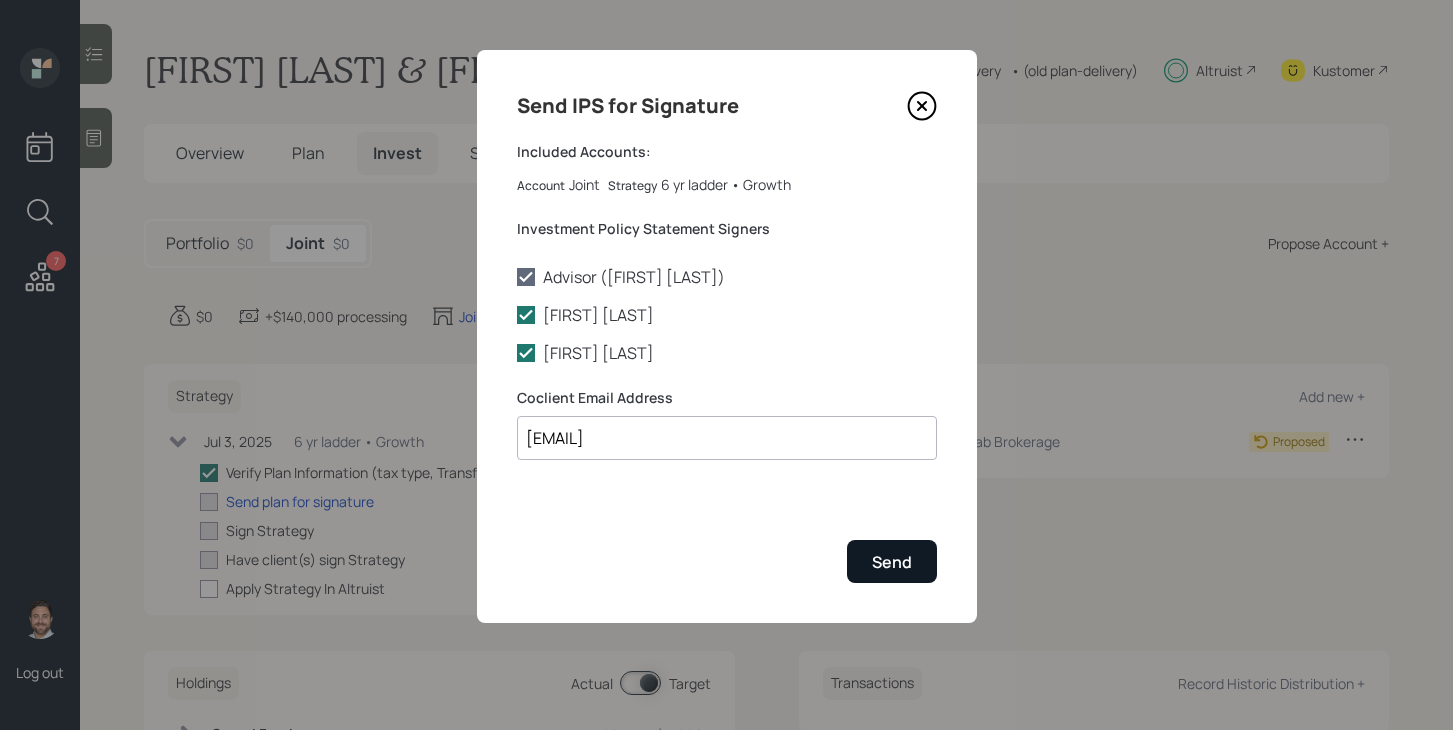 type on "[EMAIL]" 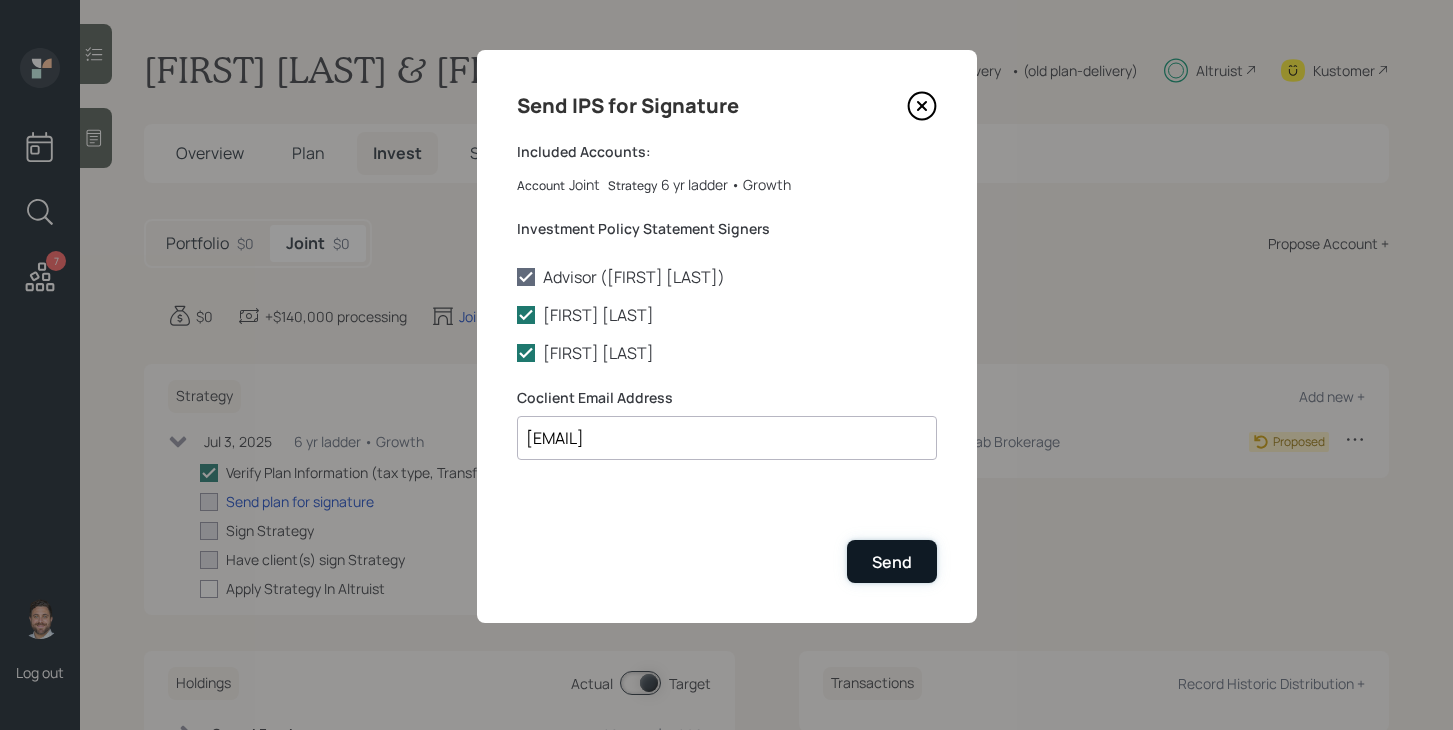 click on "Send" at bounding box center [892, 561] 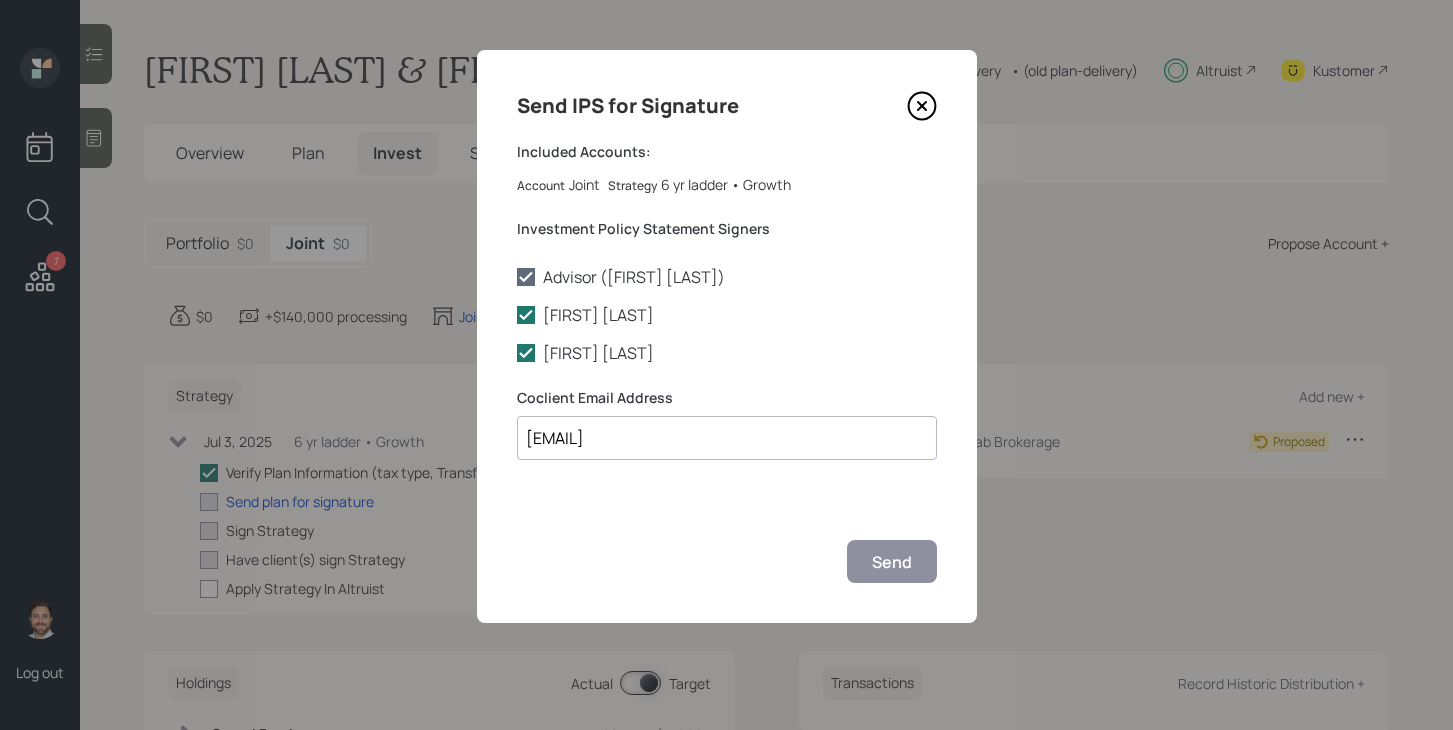 checkbox on "true" 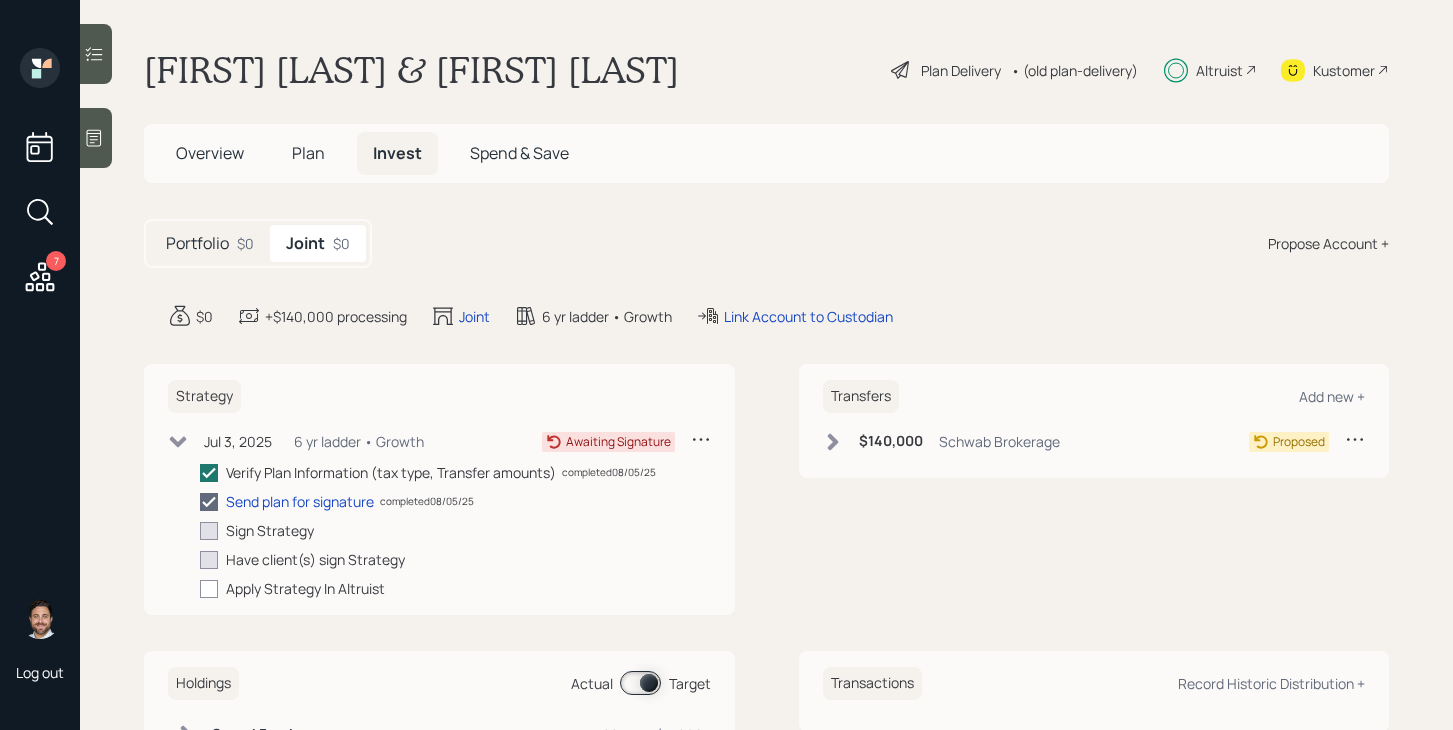 click 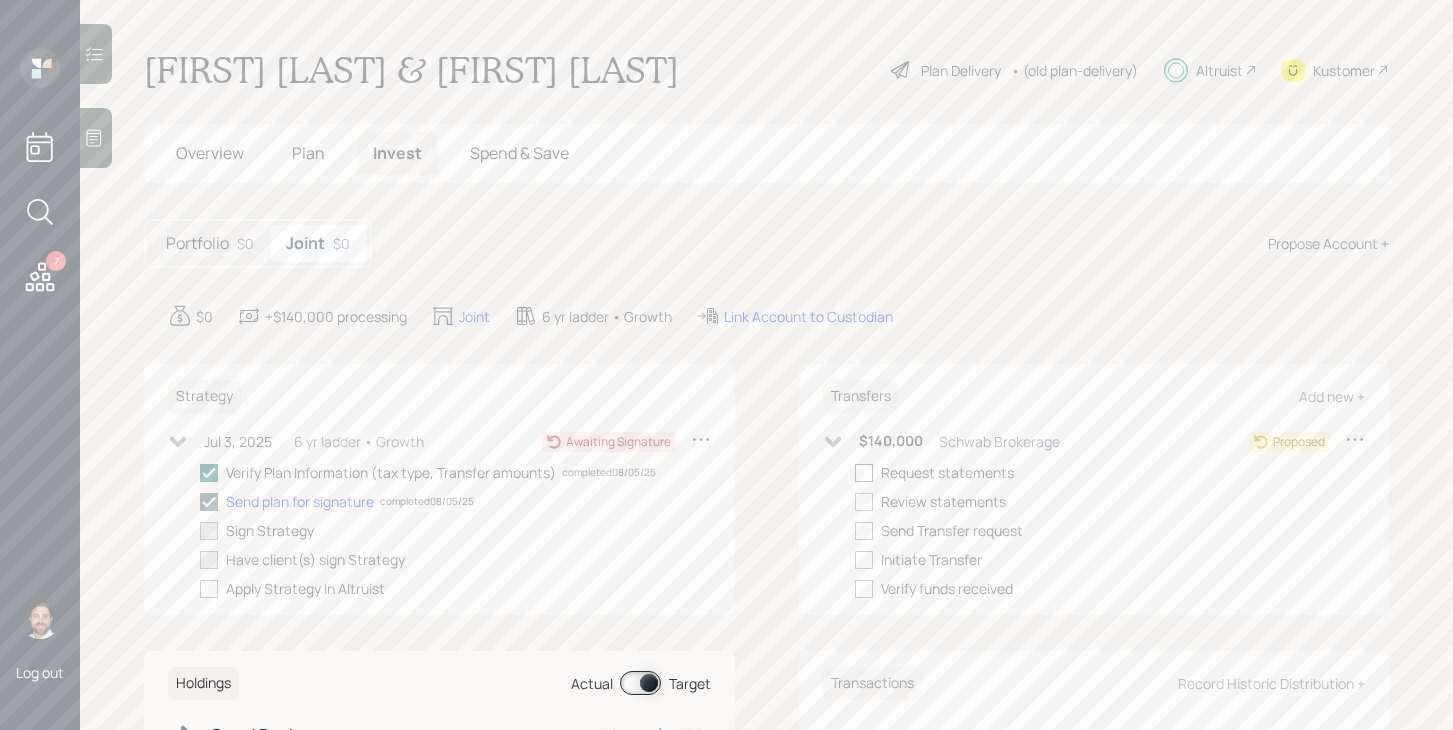 click at bounding box center (864, 473) 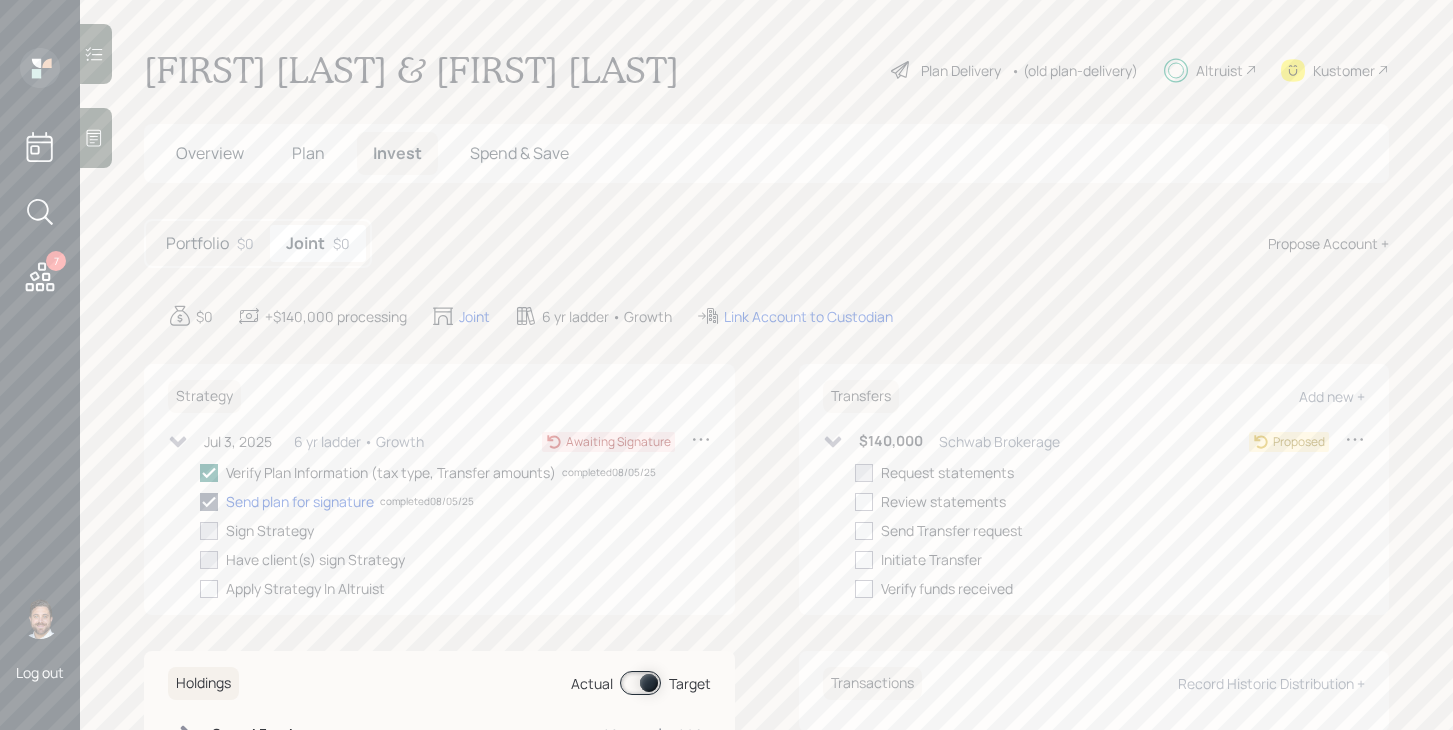checkbox on "true" 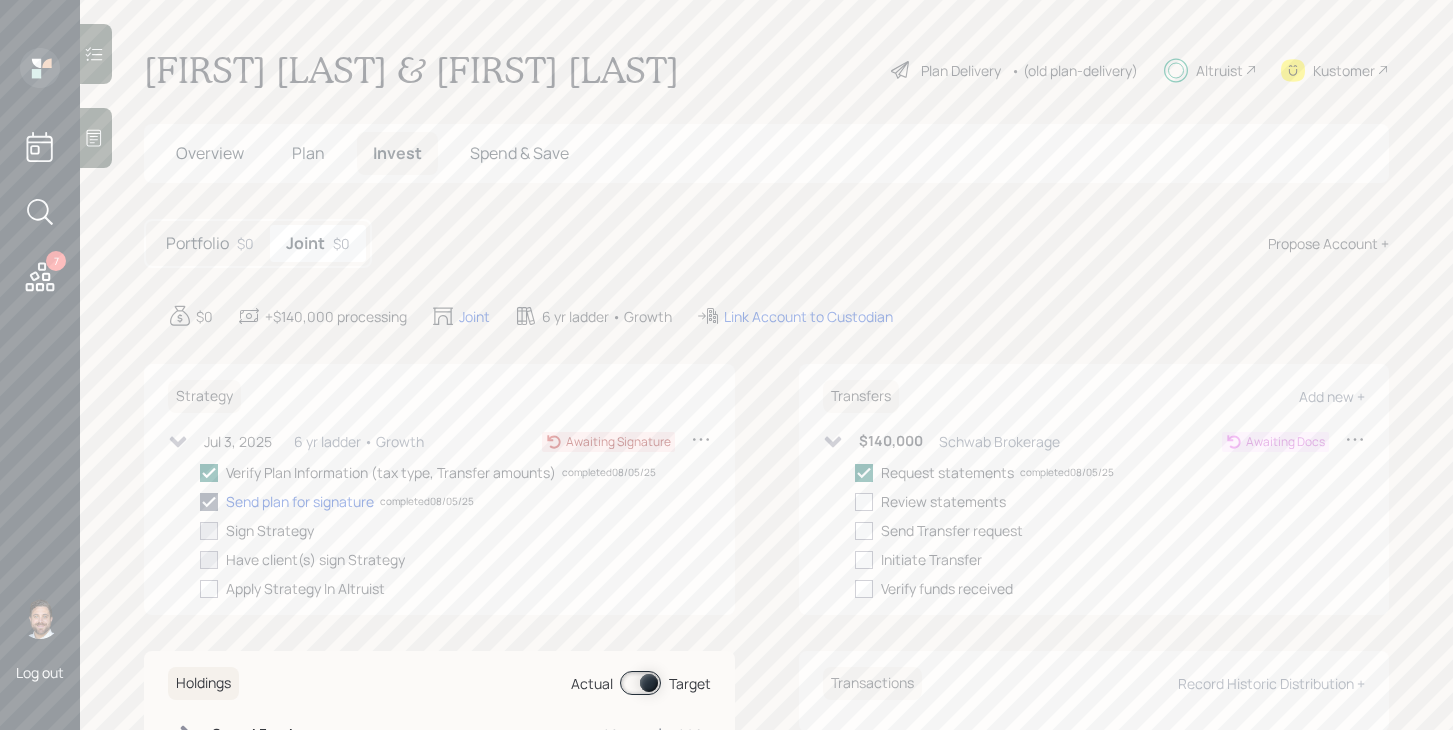 click 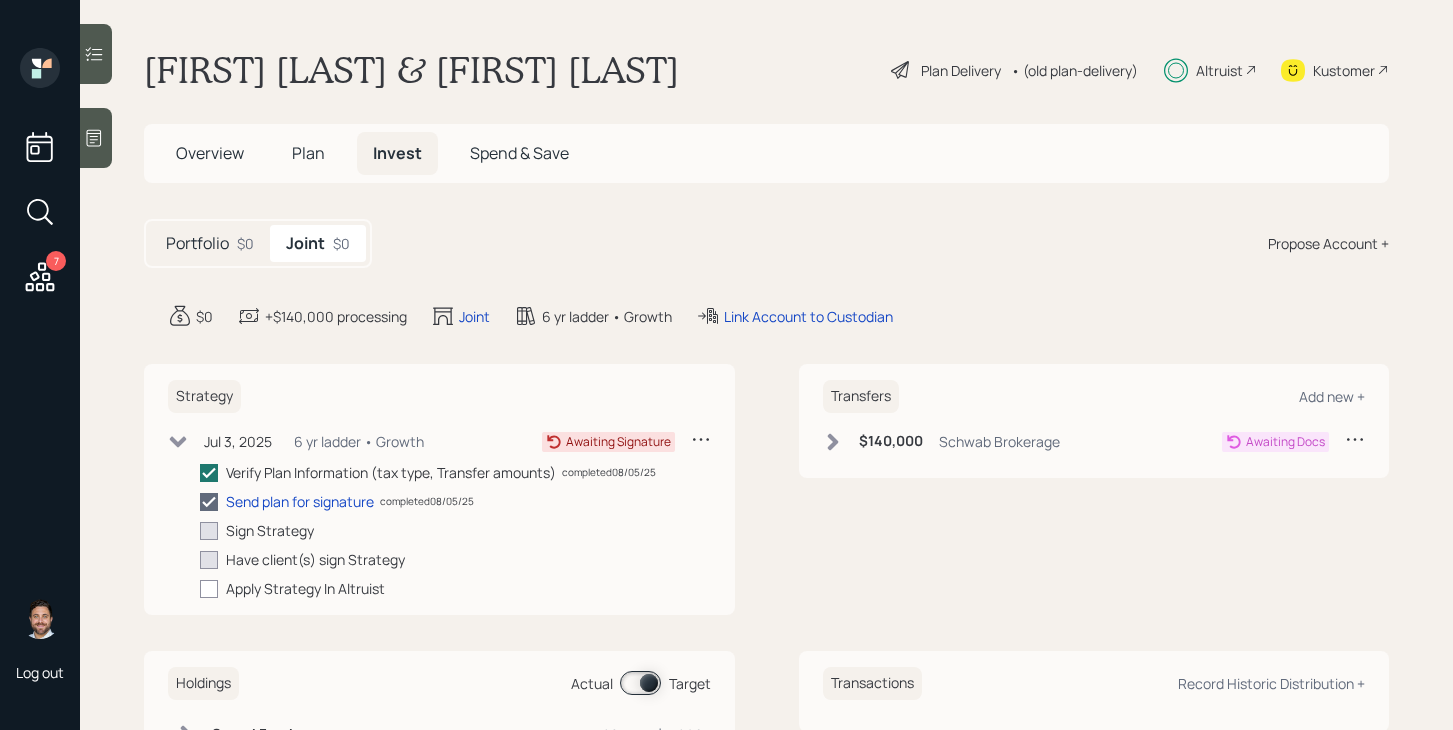 click 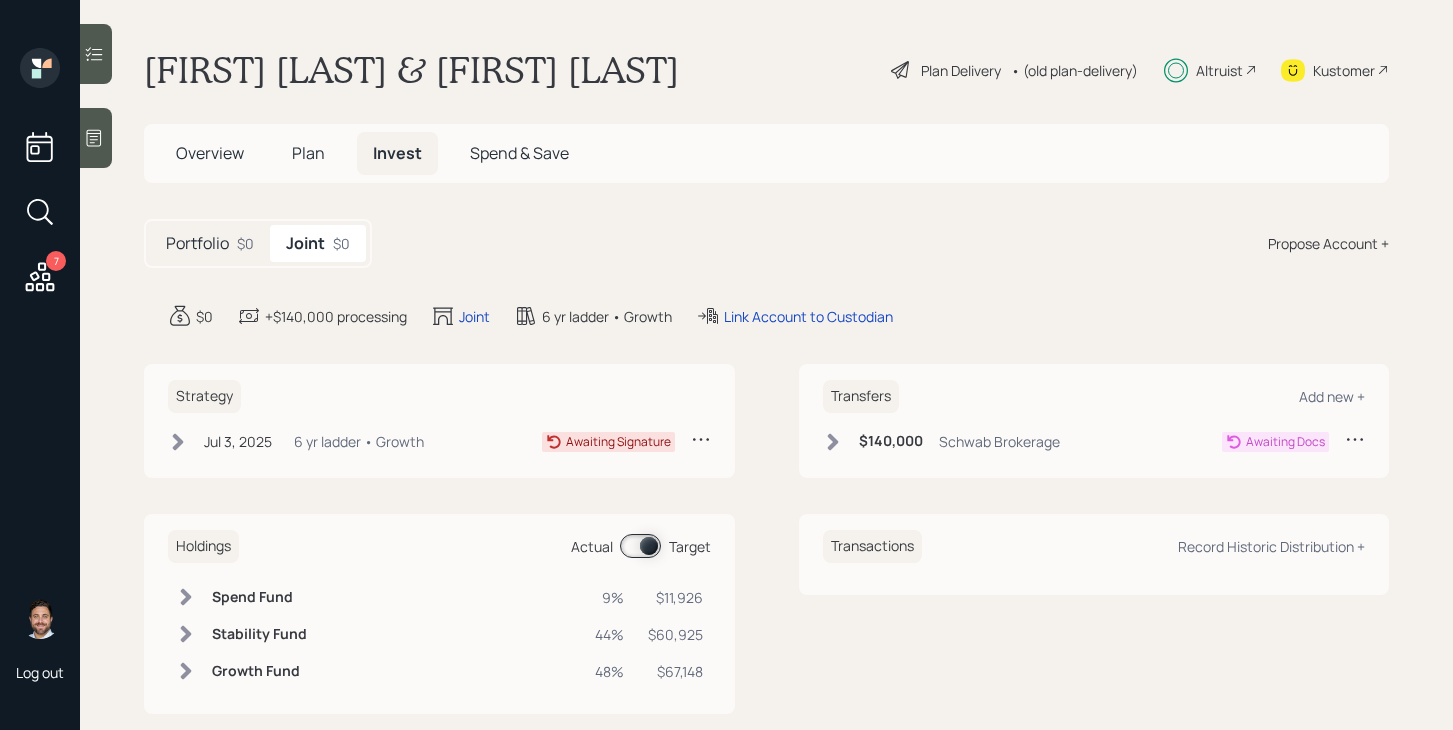 click 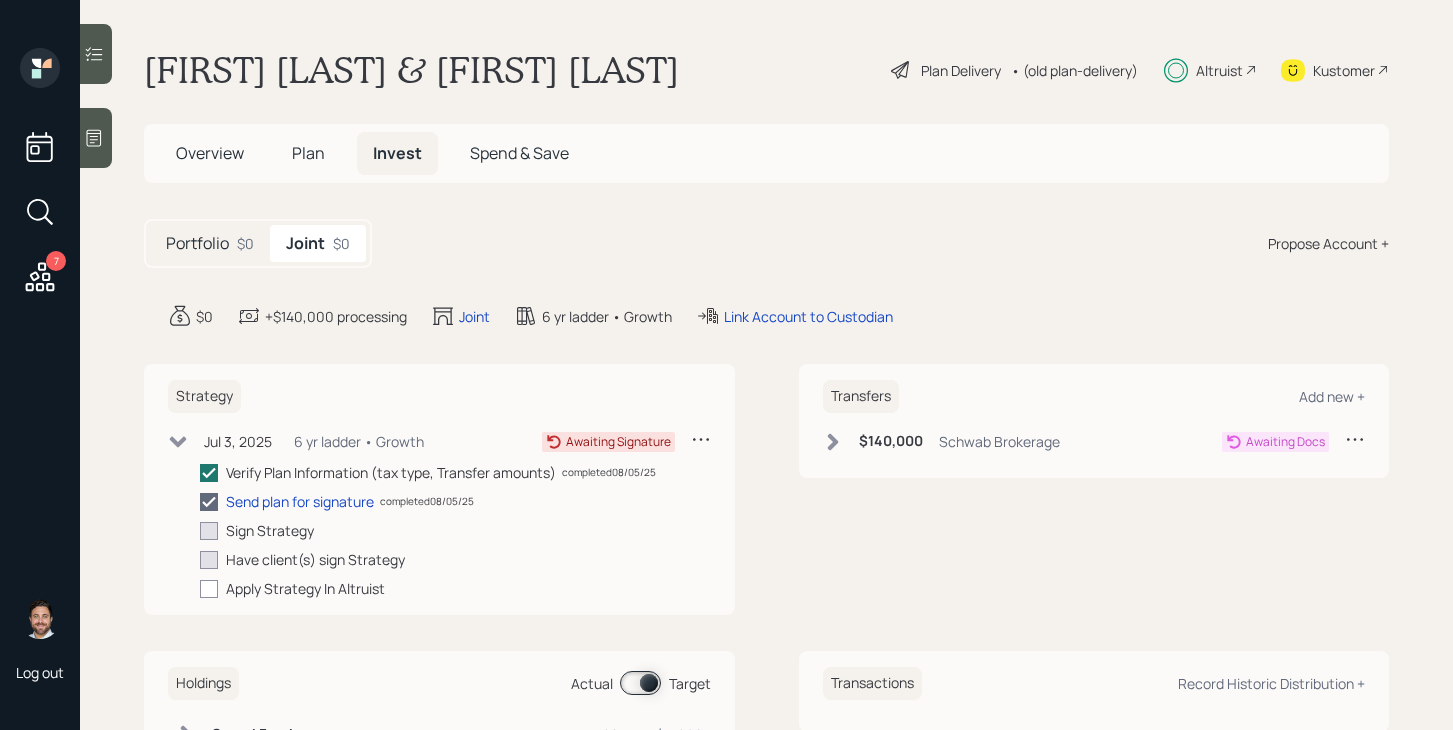 click 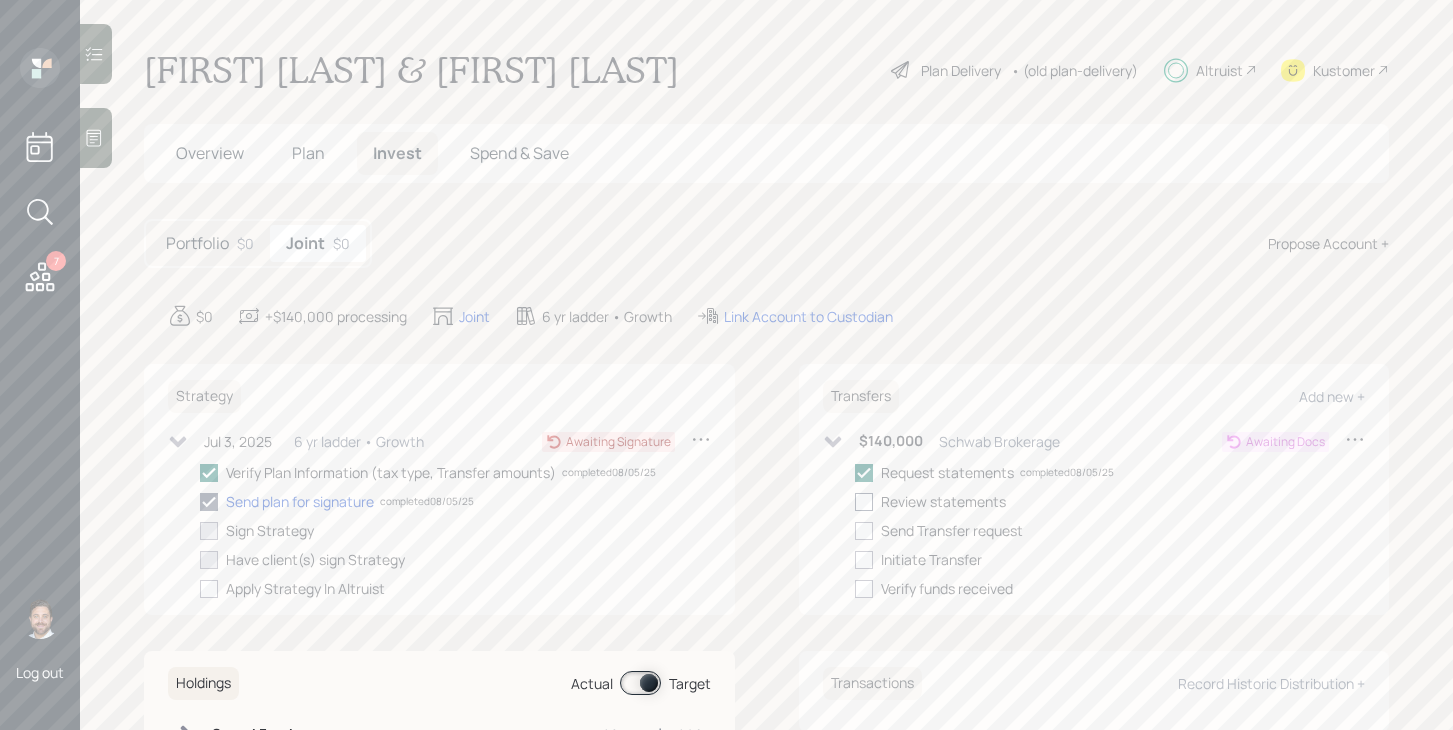 click at bounding box center [864, 502] 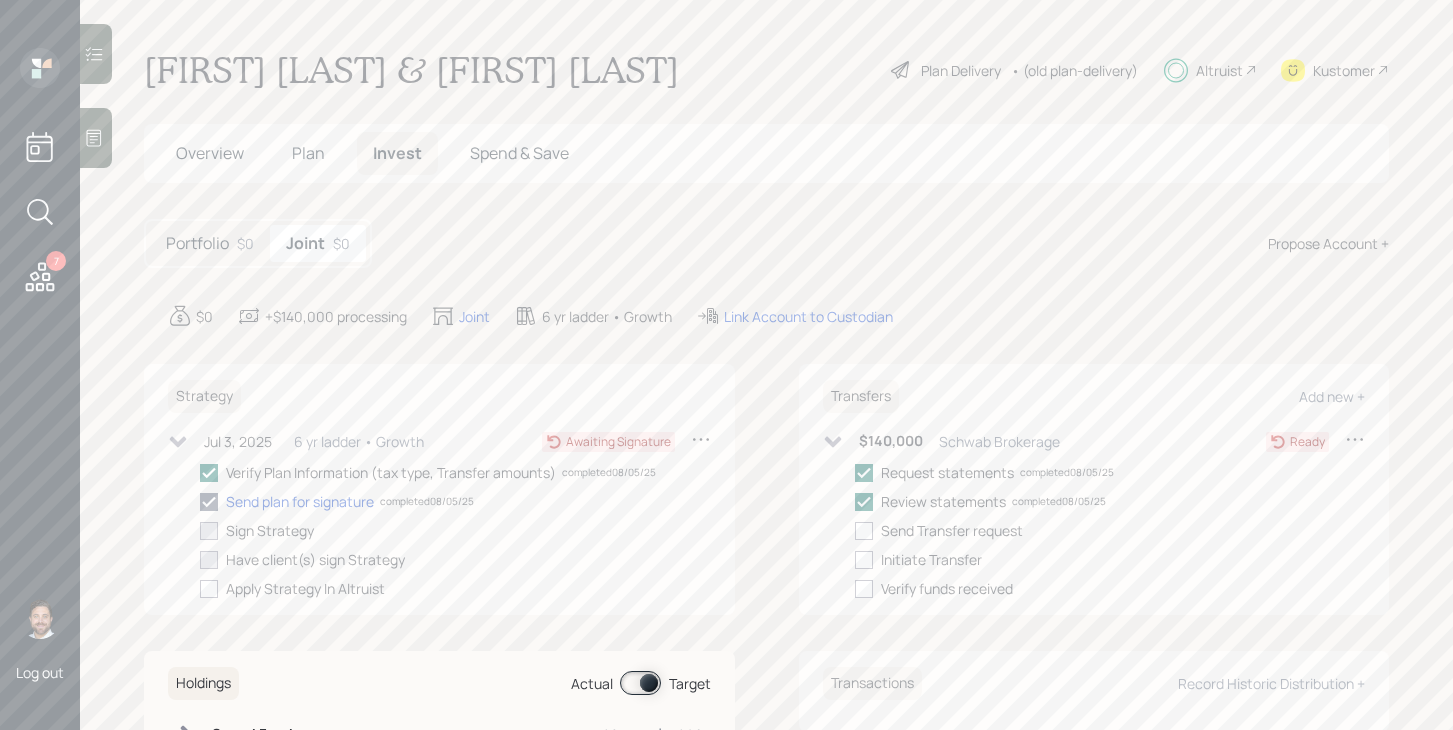 click 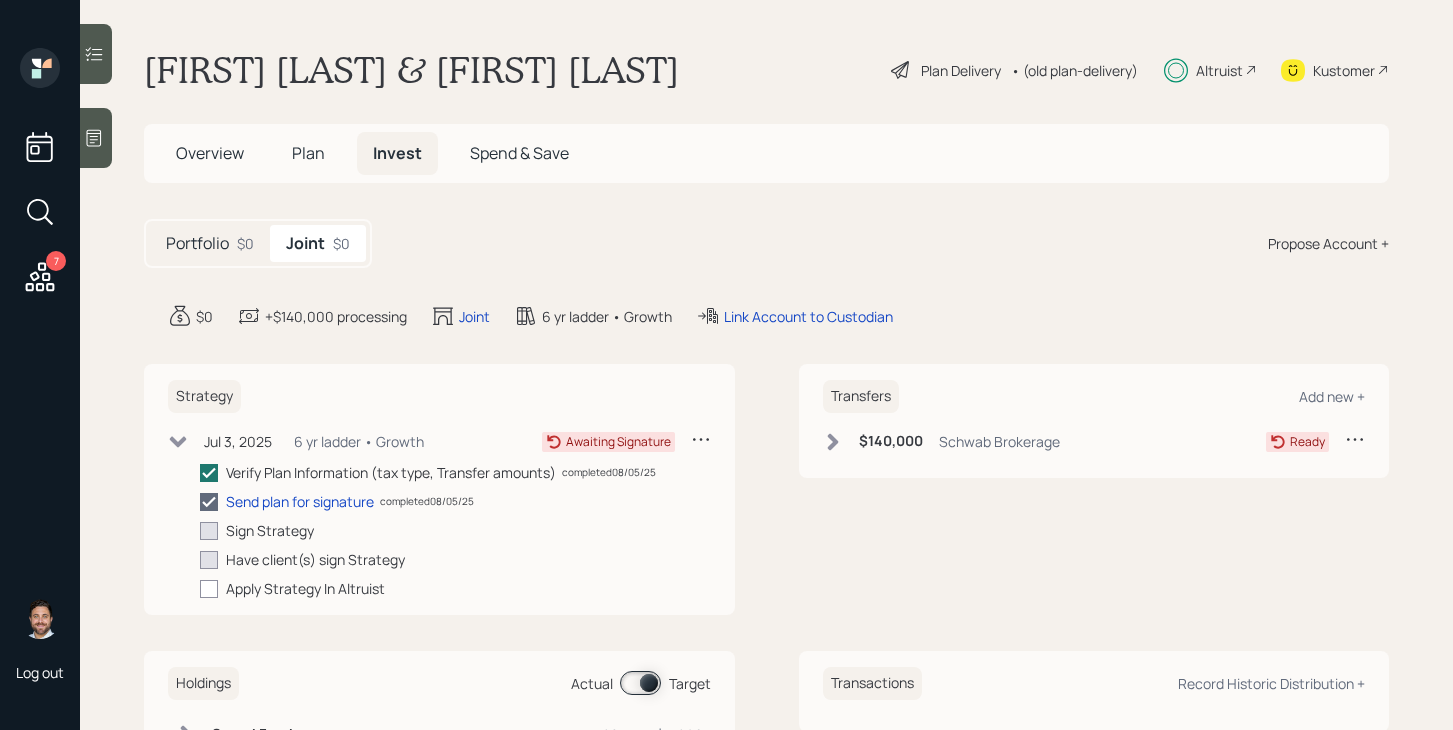 click 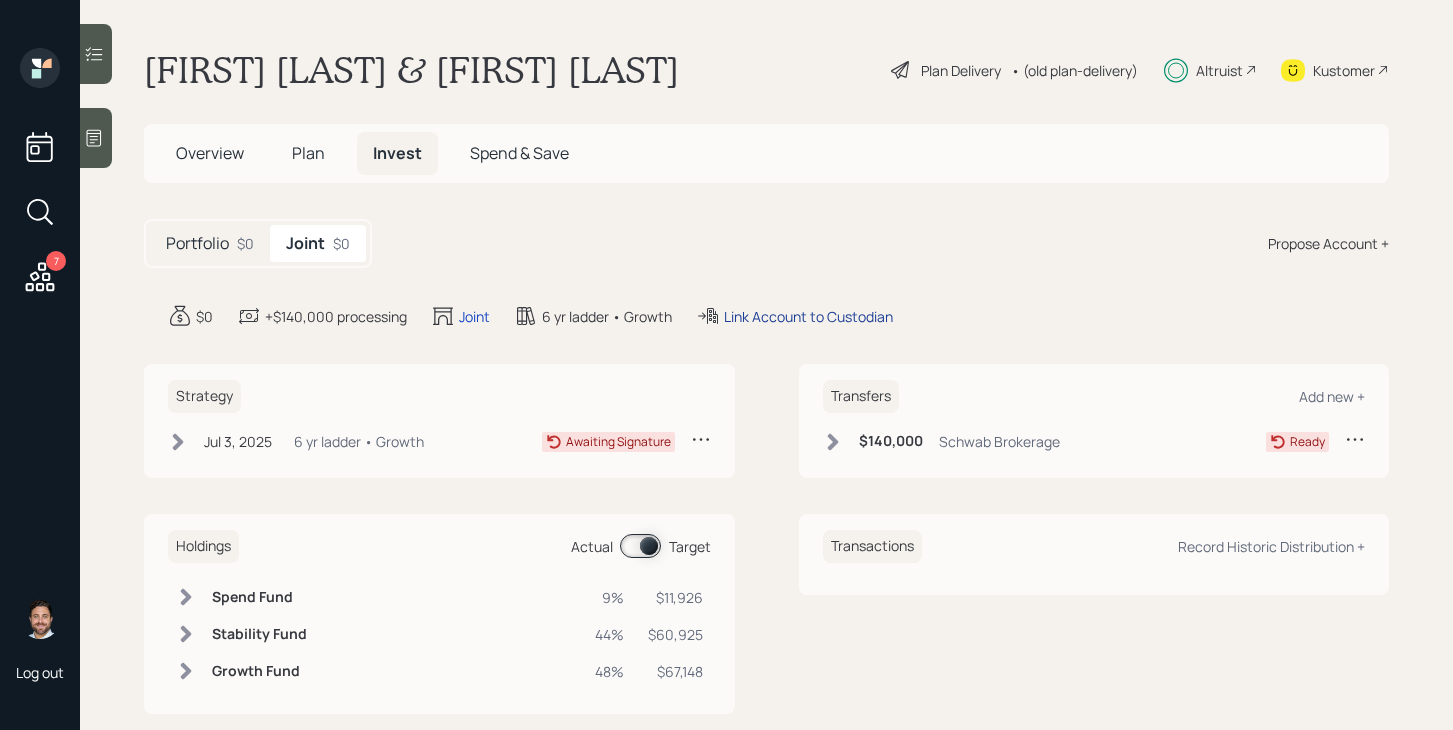 click on "Link Account to Custodian" at bounding box center [808, 316] 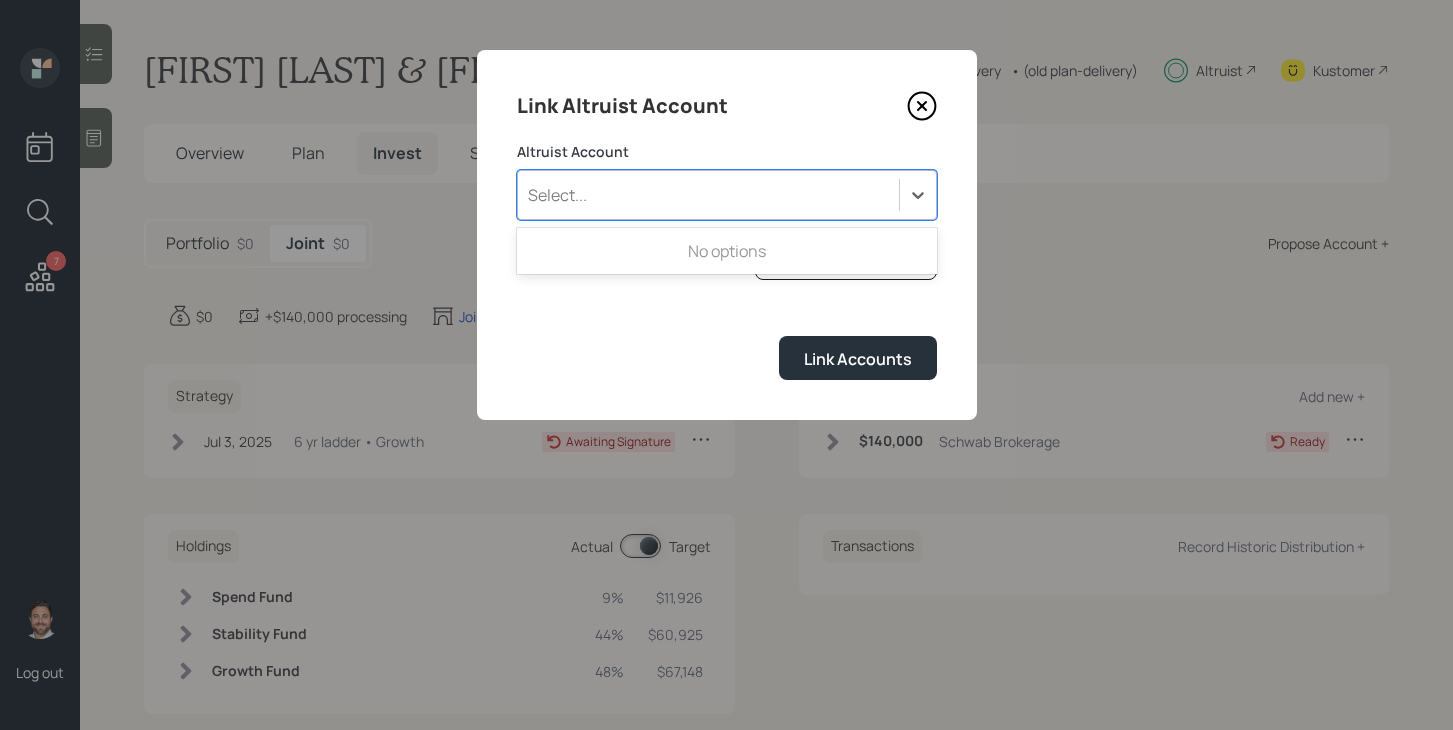 click on "Select..." at bounding box center [708, 195] 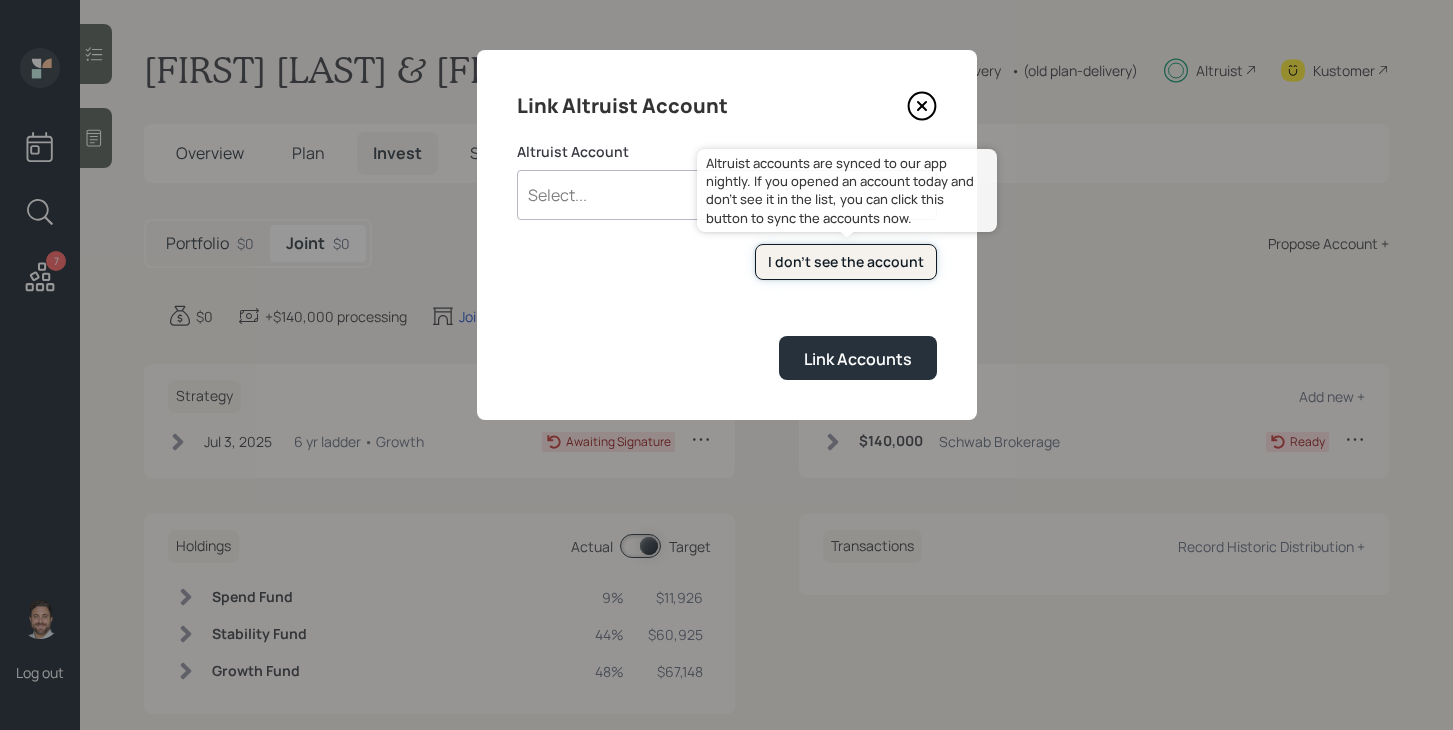 click on "I don't see the account" at bounding box center (846, 262) 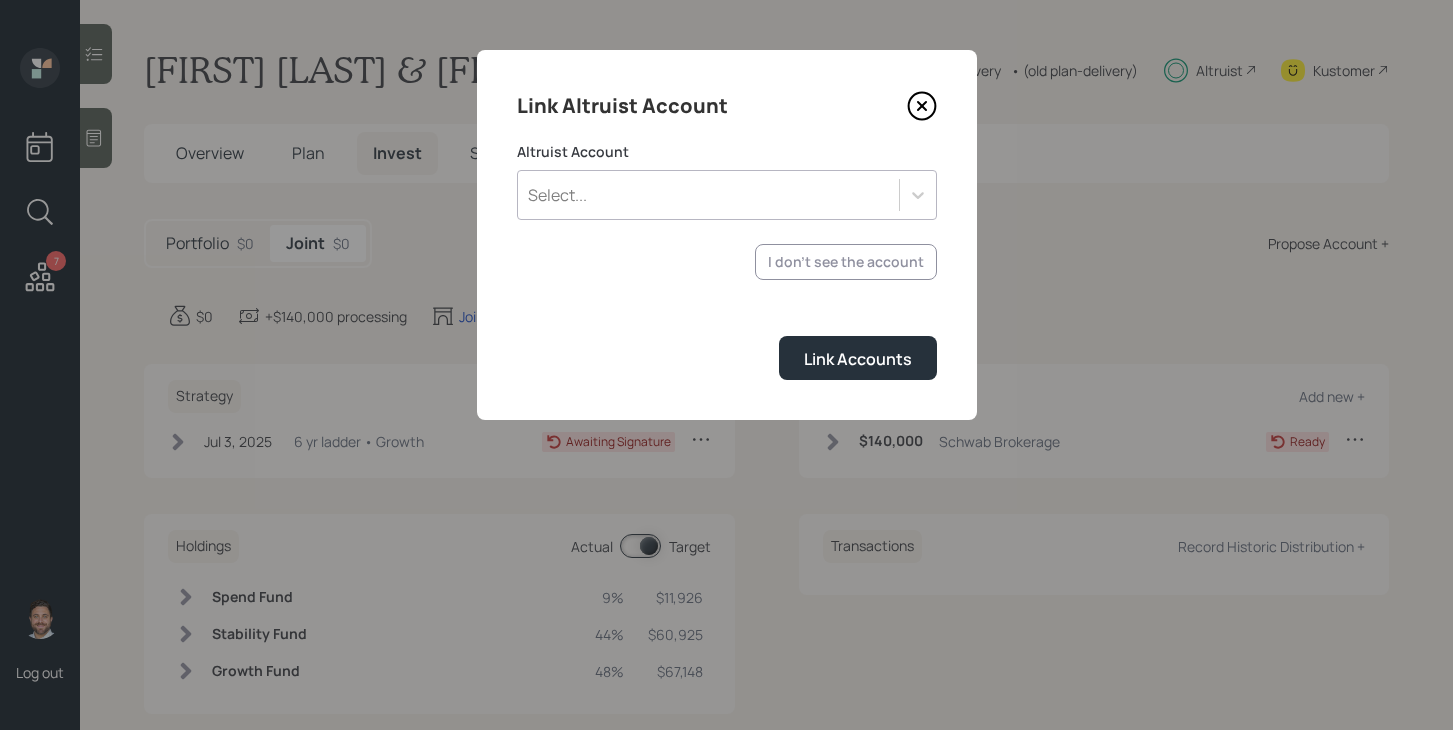 click on "Select..." at bounding box center (708, 195) 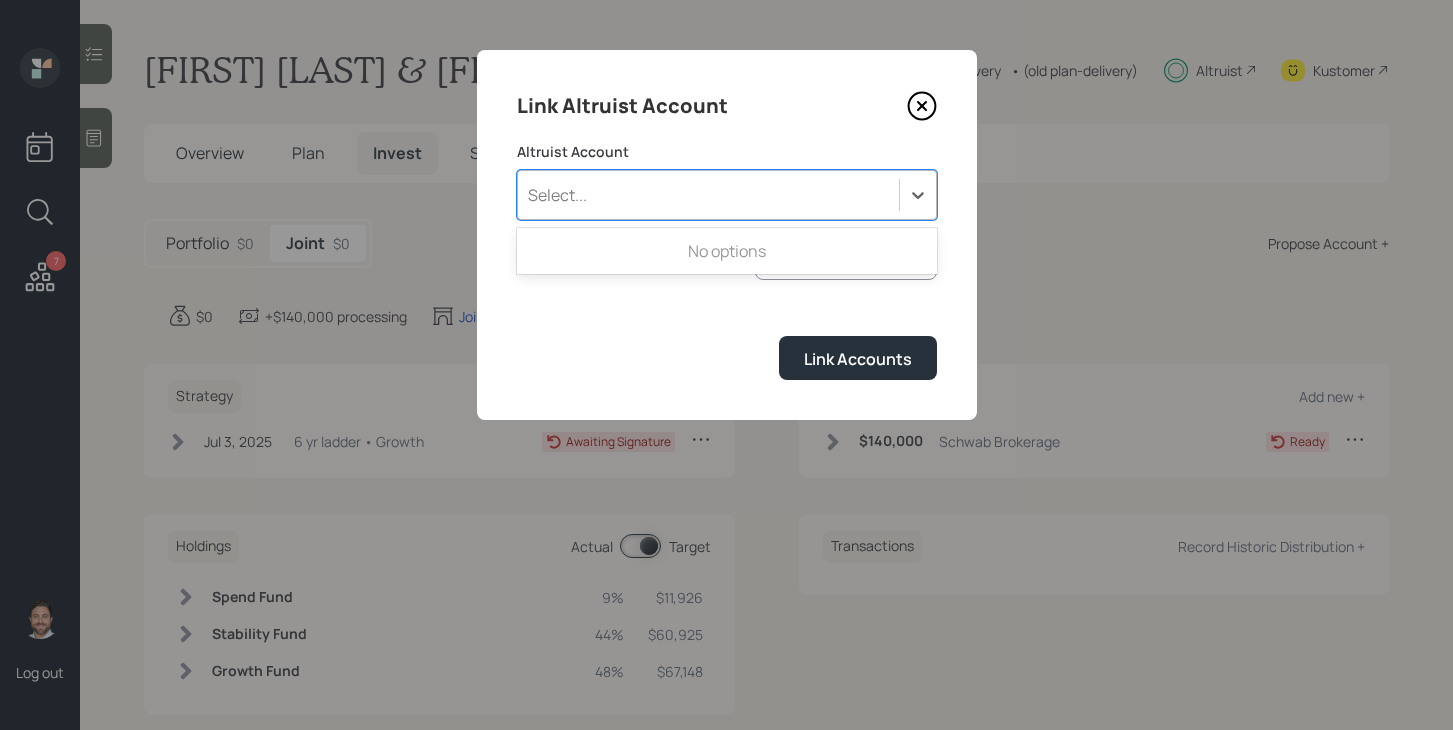 click on "Select..." at bounding box center (708, 195) 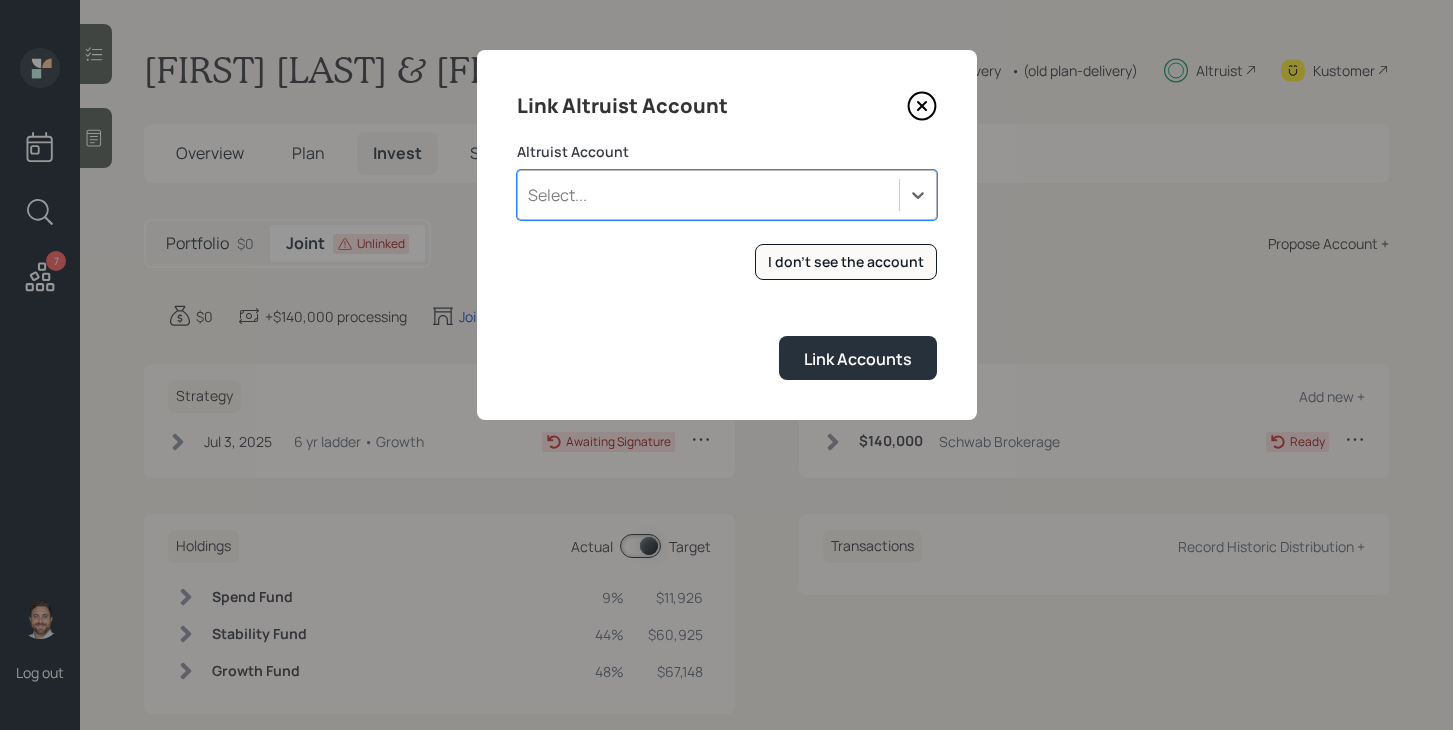 click on "Select..." at bounding box center (708, 195) 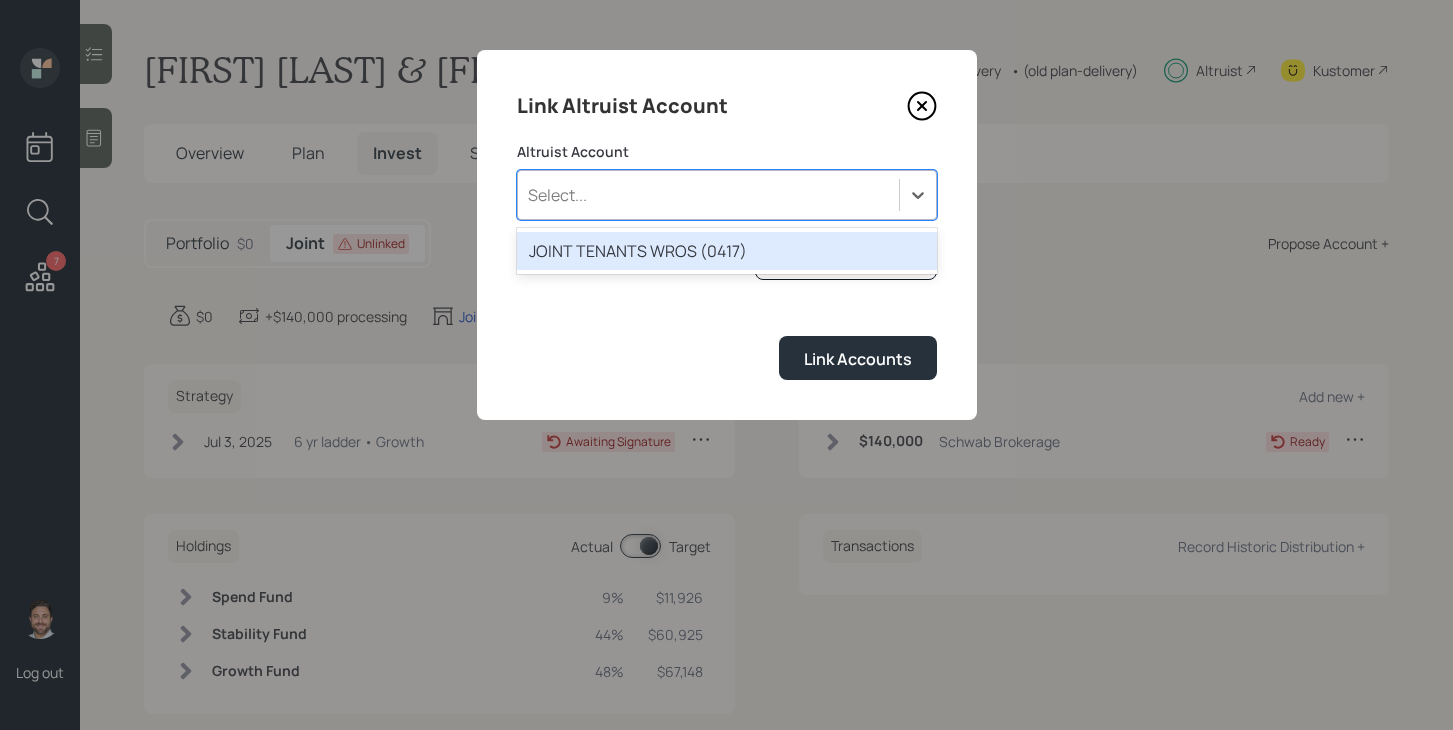 click on "JOINT TENANTS WROS (0417)" at bounding box center (727, 251) 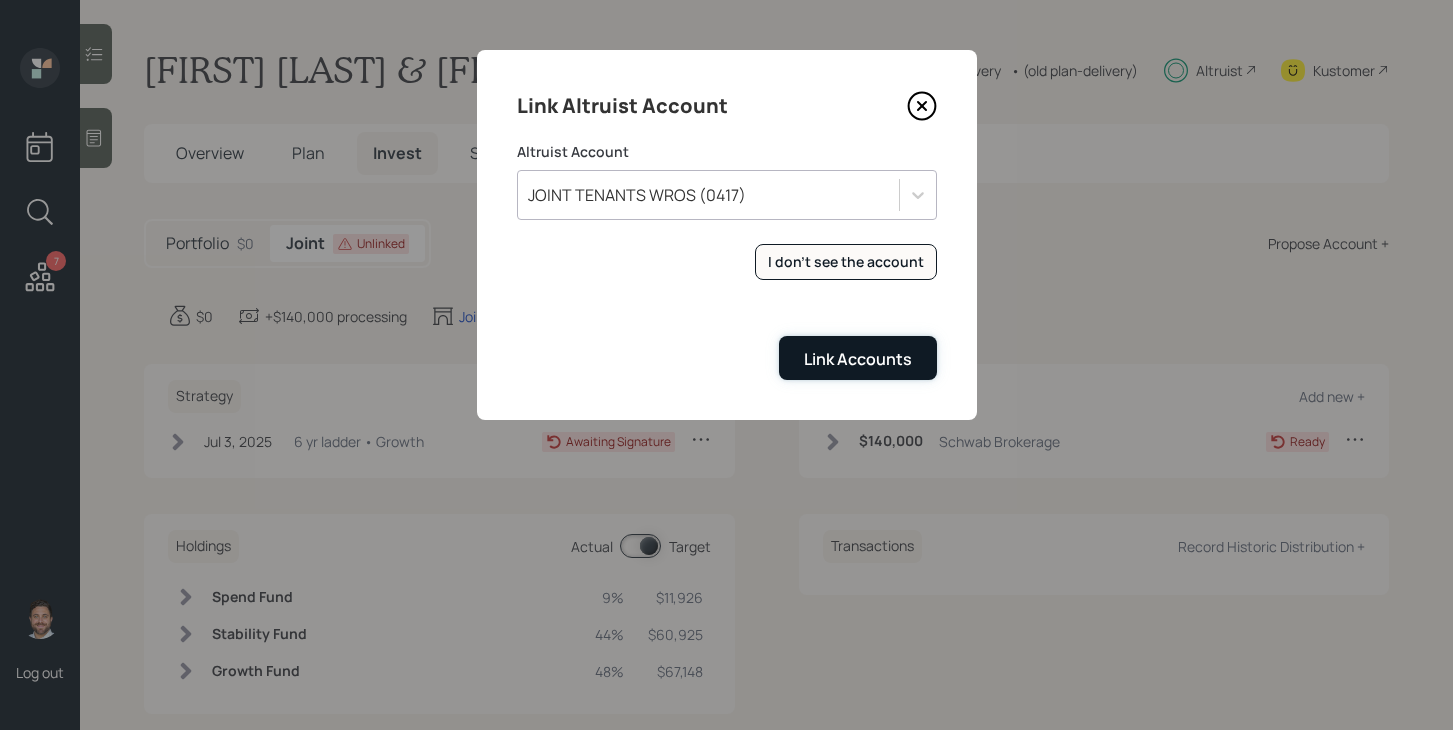 click on "Link Accounts" at bounding box center [858, 357] 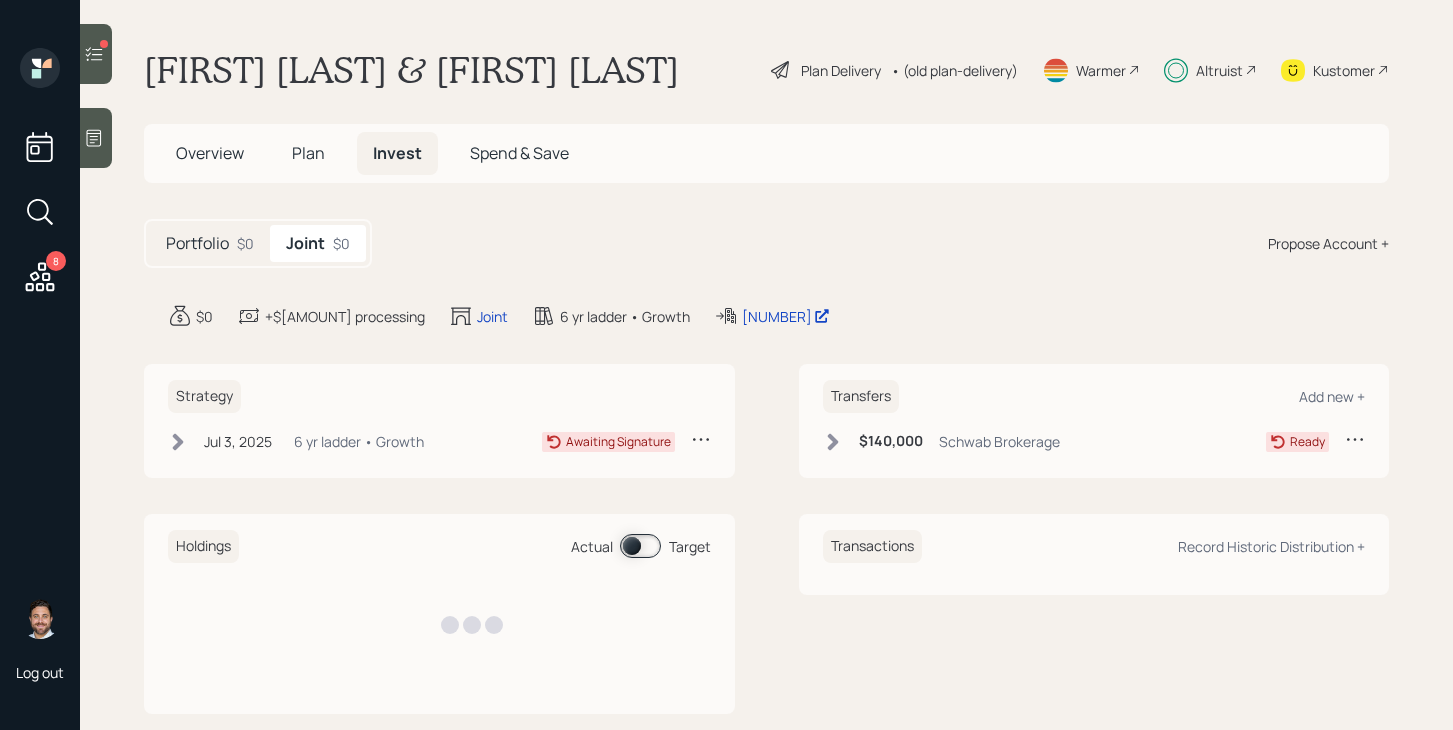 scroll, scrollTop: 0, scrollLeft: 0, axis: both 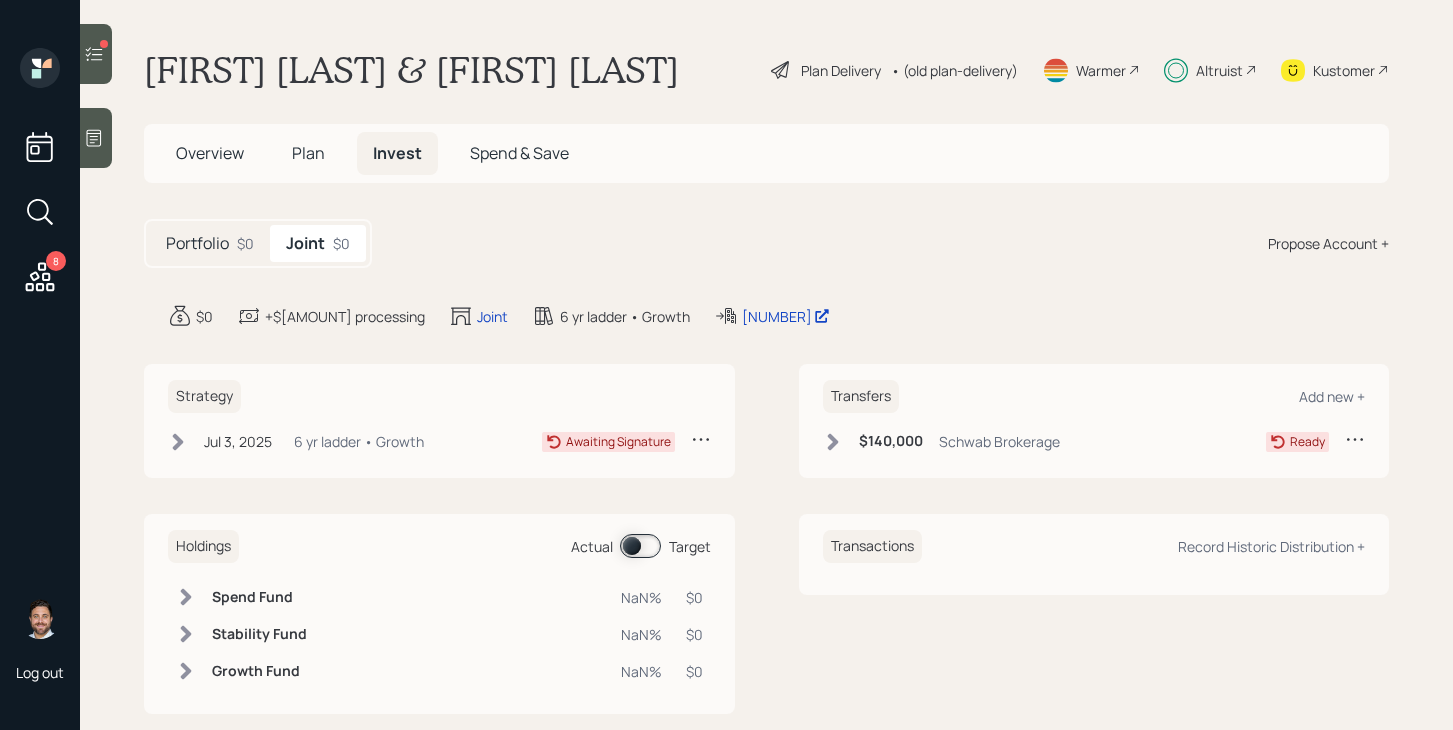 click on "Transfers Add new + $140,000 Schwab Brokerage Ready" at bounding box center (1094, 421) 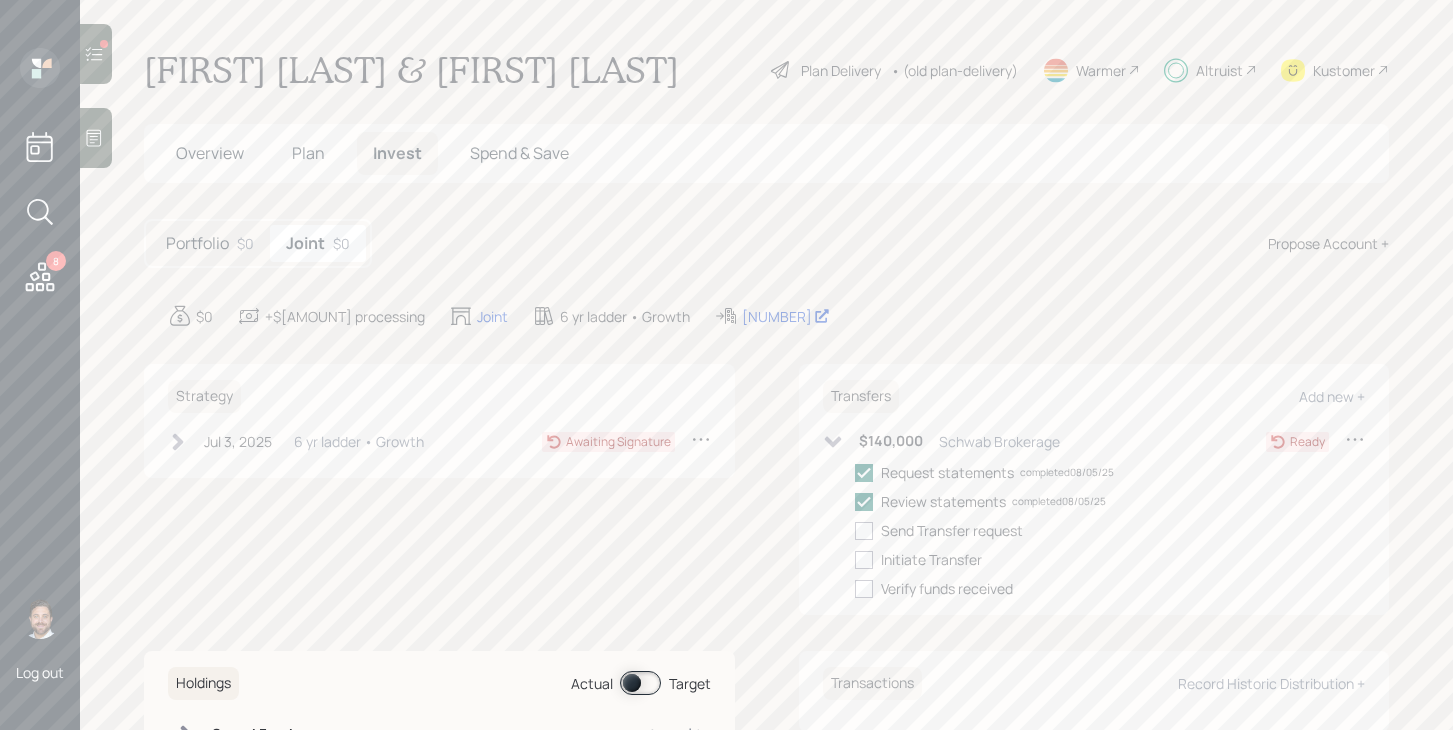 click 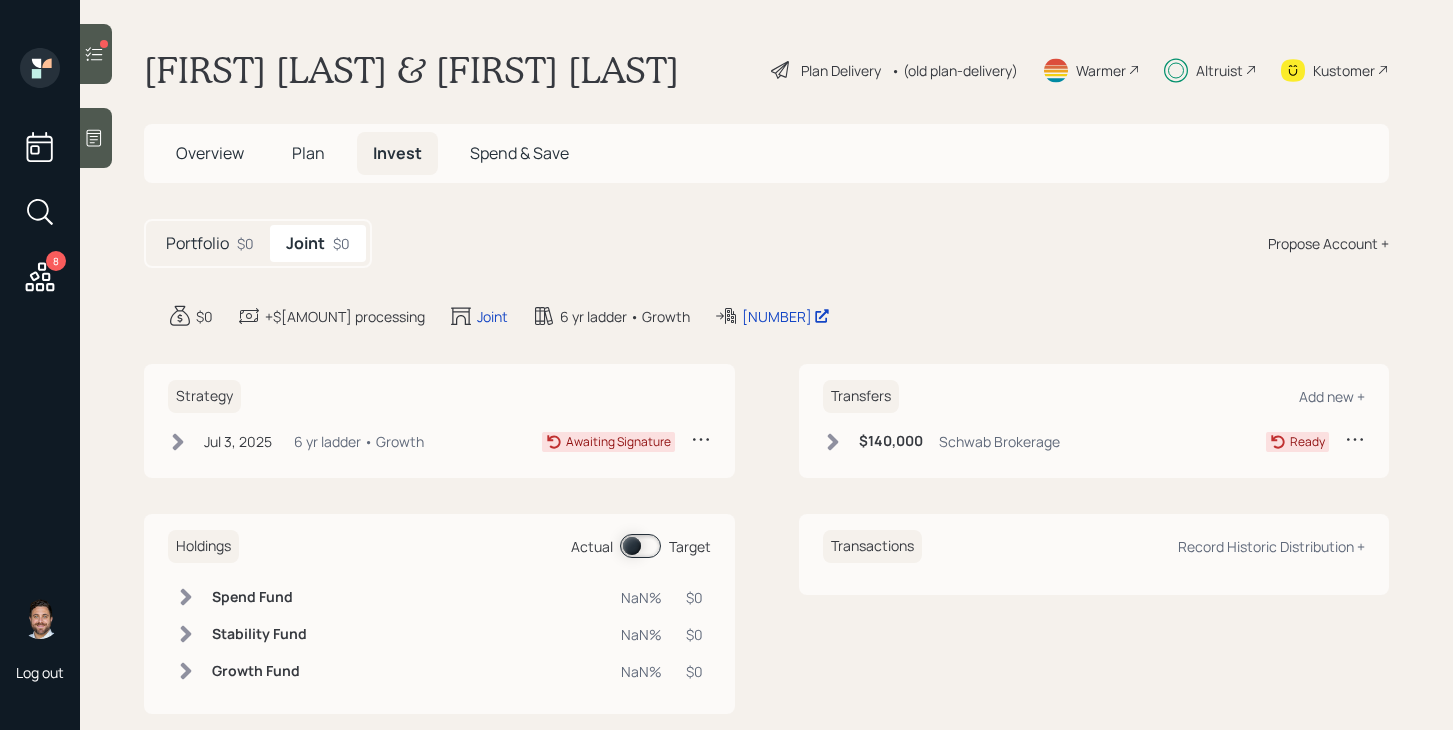 click 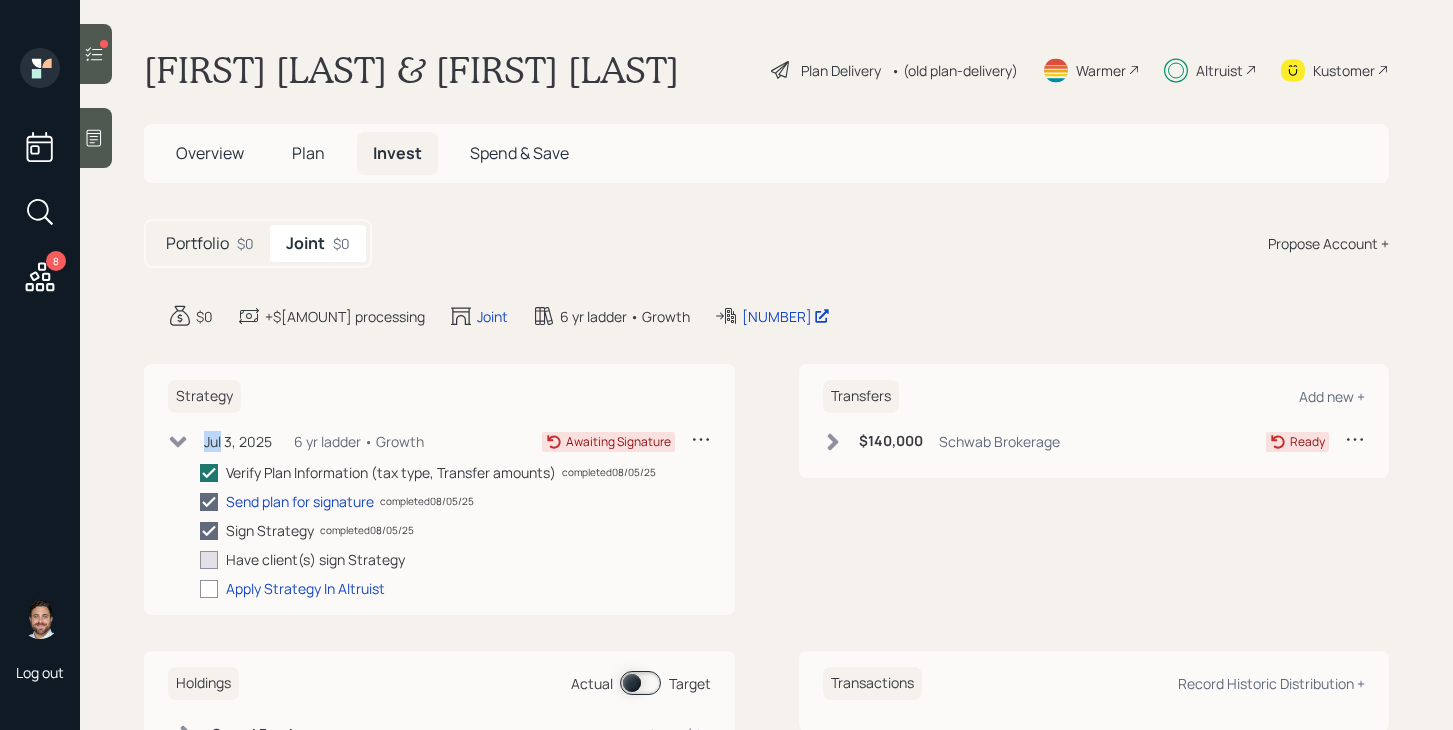 click 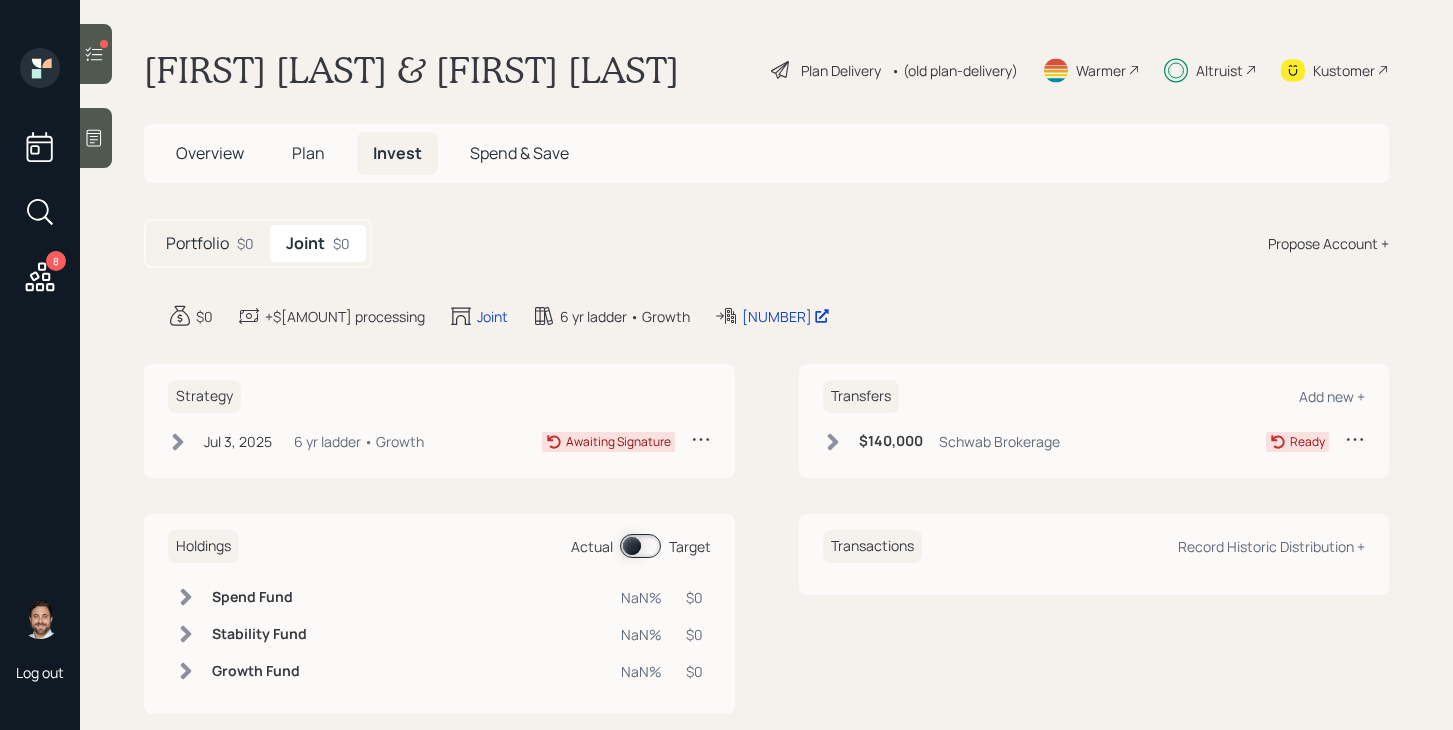 click 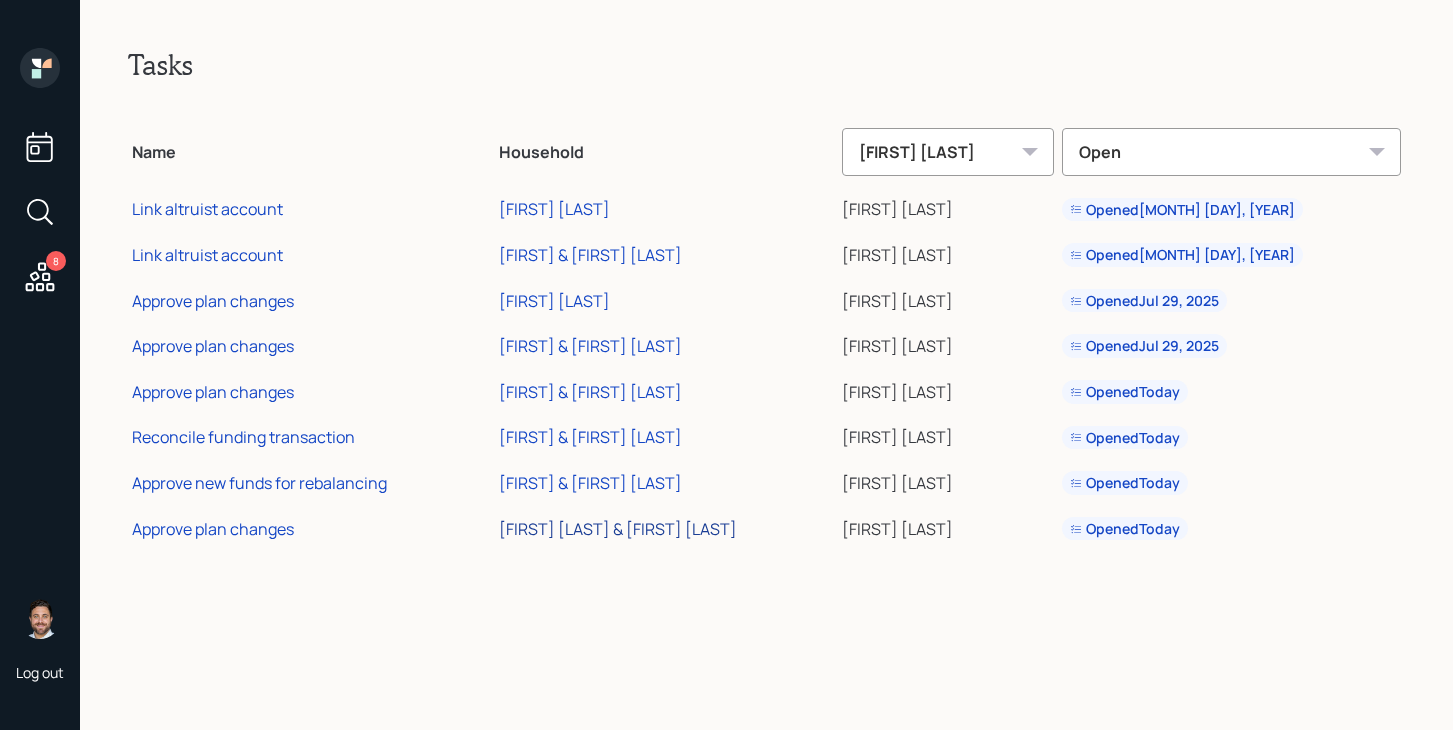 click on "[FIRST] [LAST] & [FIRST] [LAST]" at bounding box center (618, 529) 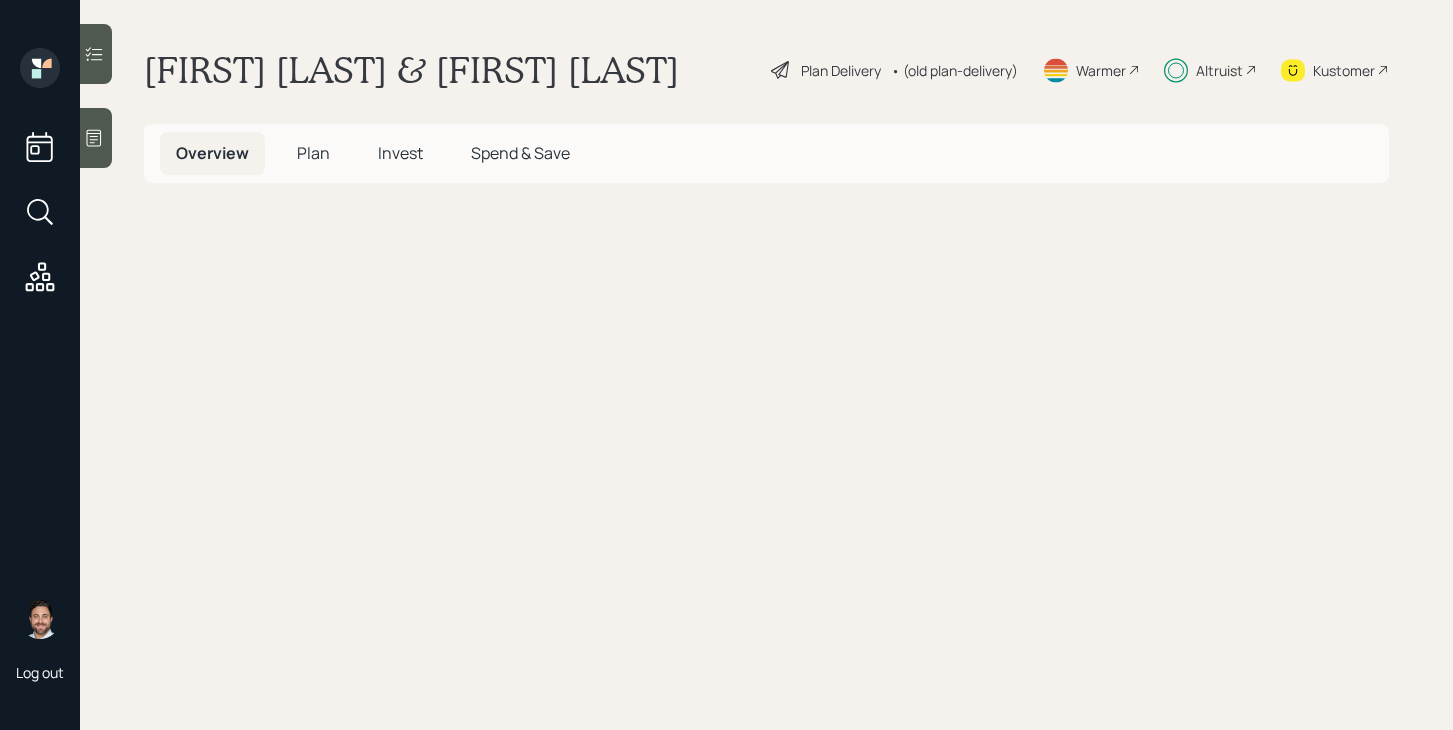 scroll, scrollTop: 0, scrollLeft: 0, axis: both 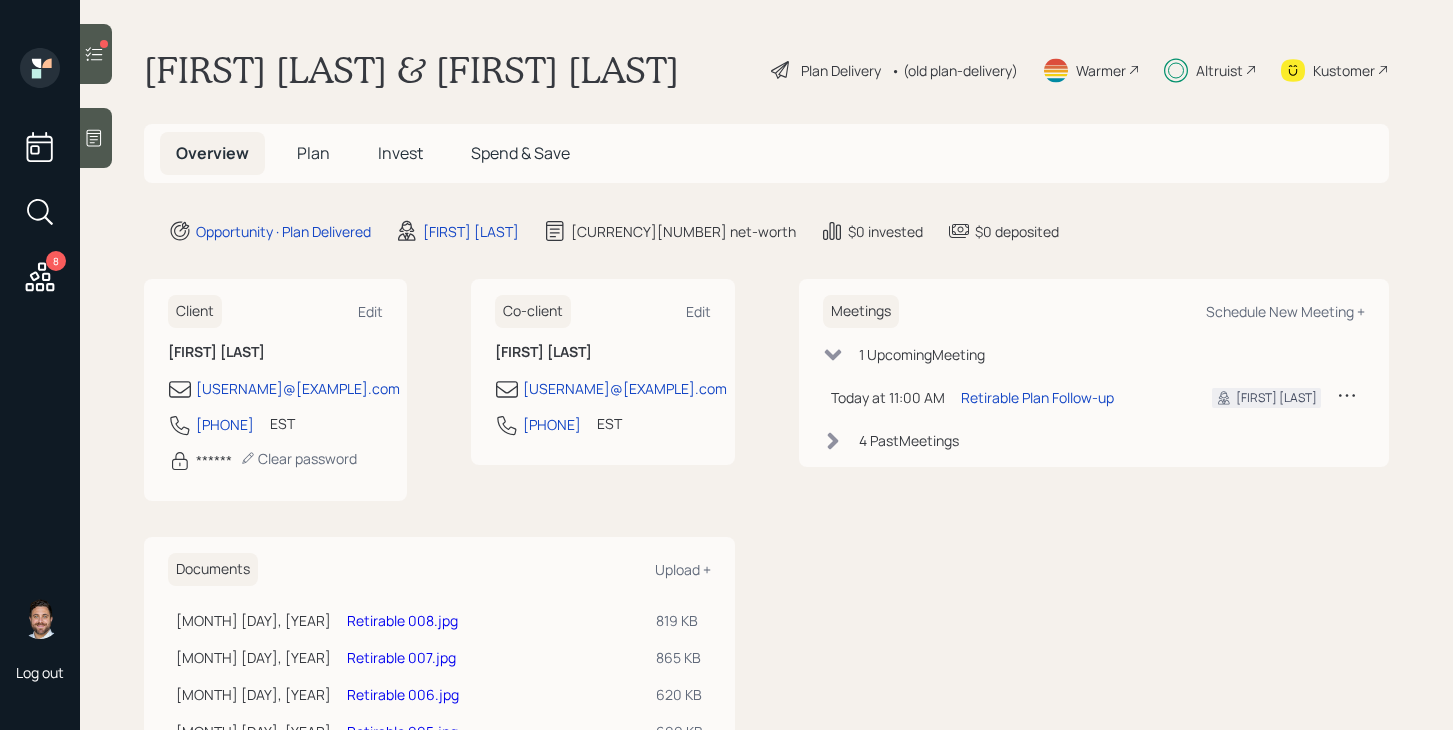 click at bounding box center (96, 54) 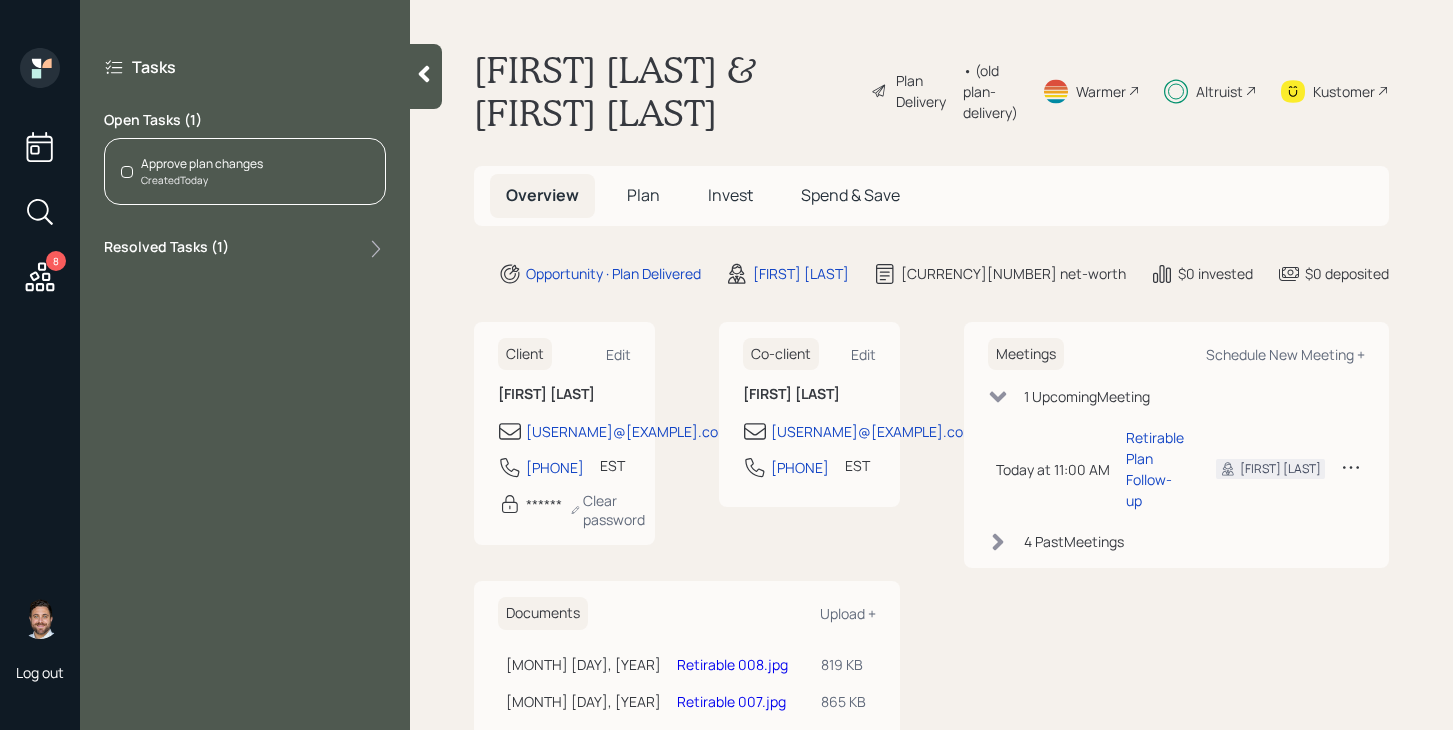 click on "Created  Today" at bounding box center (202, 180) 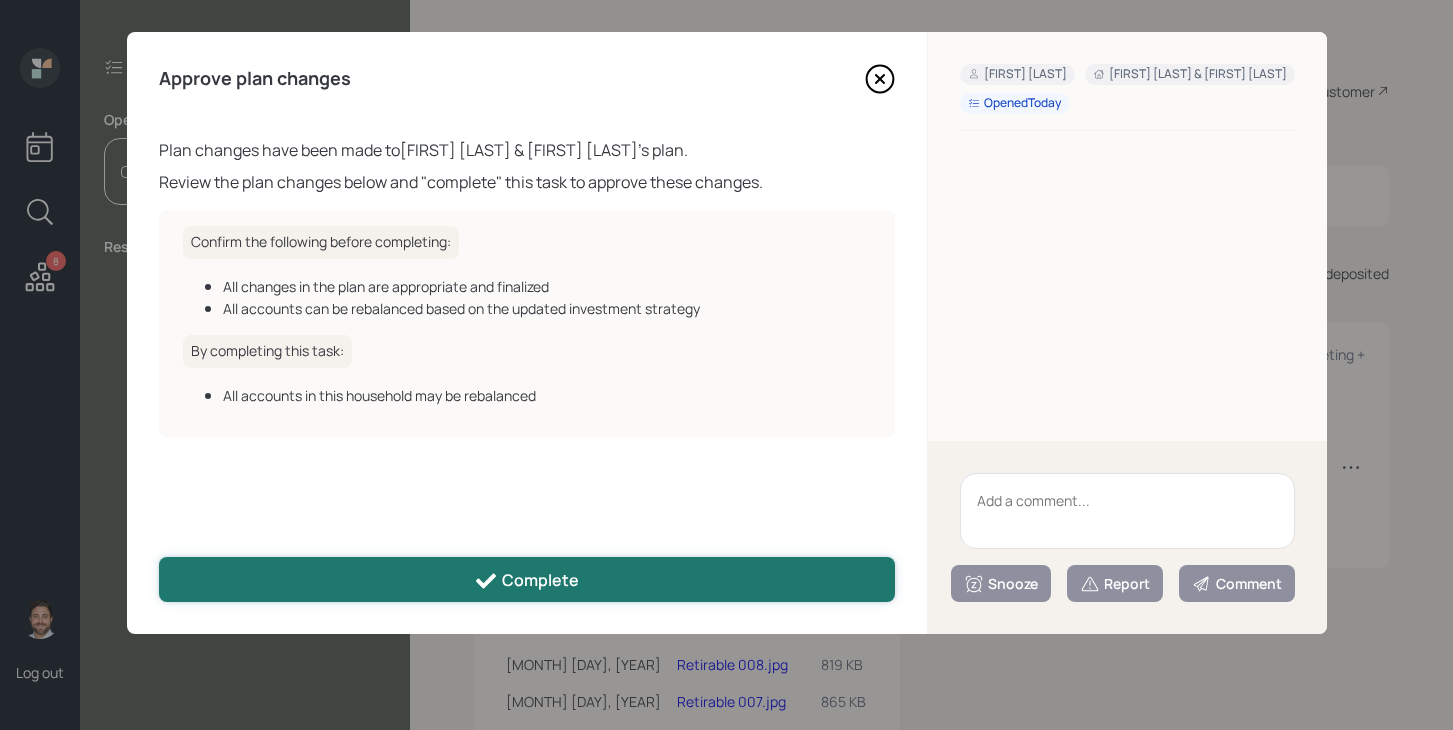 click on "Complete" at bounding box center [526, 581] 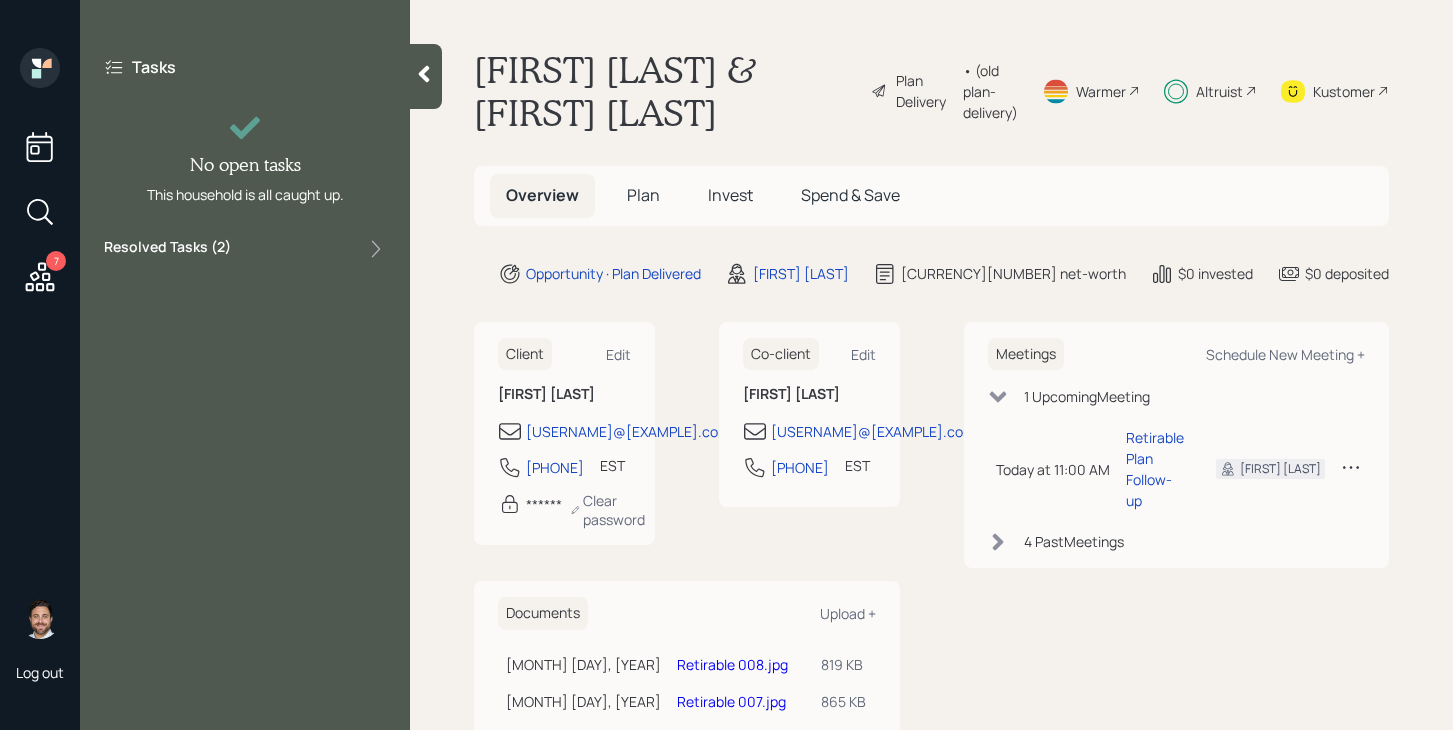click 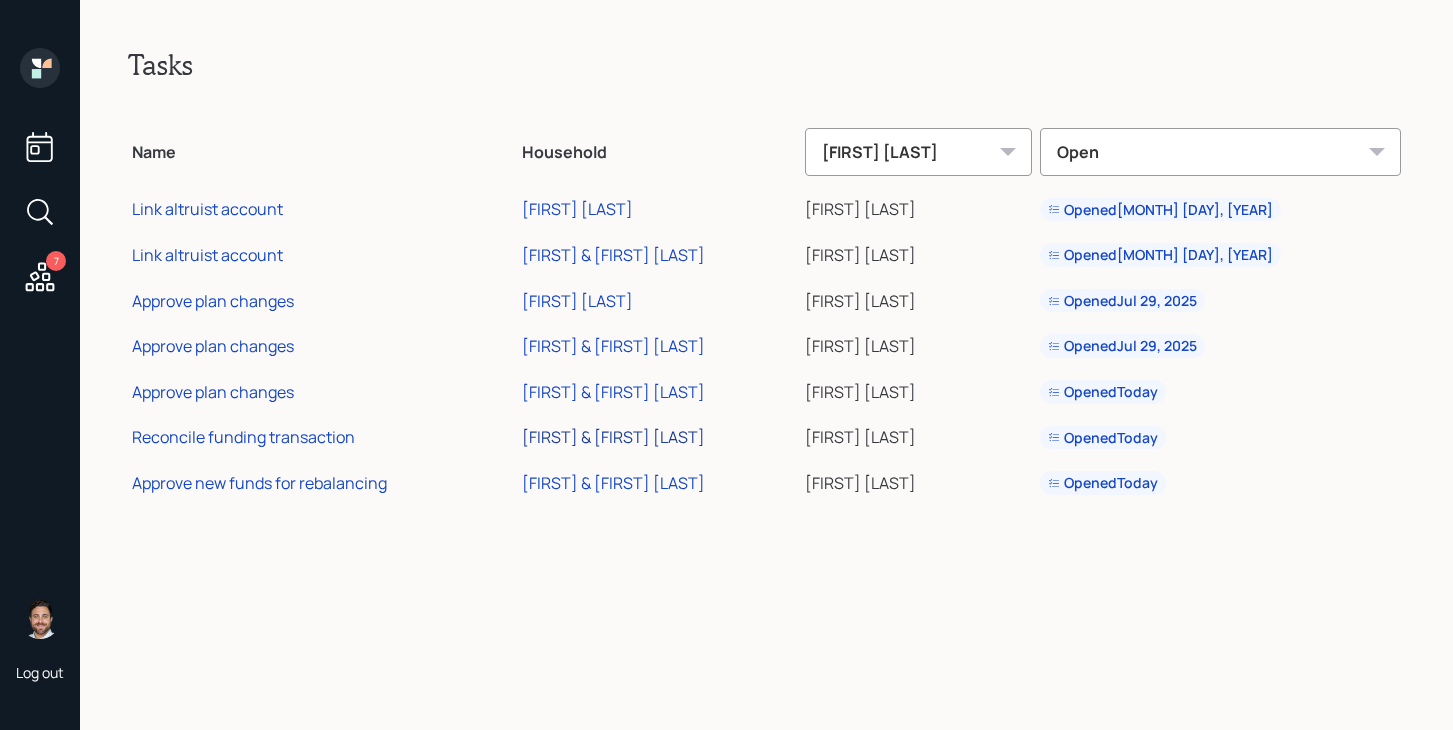 click on "Nancy & Franco Harden" at bounding box center (613, 437) 